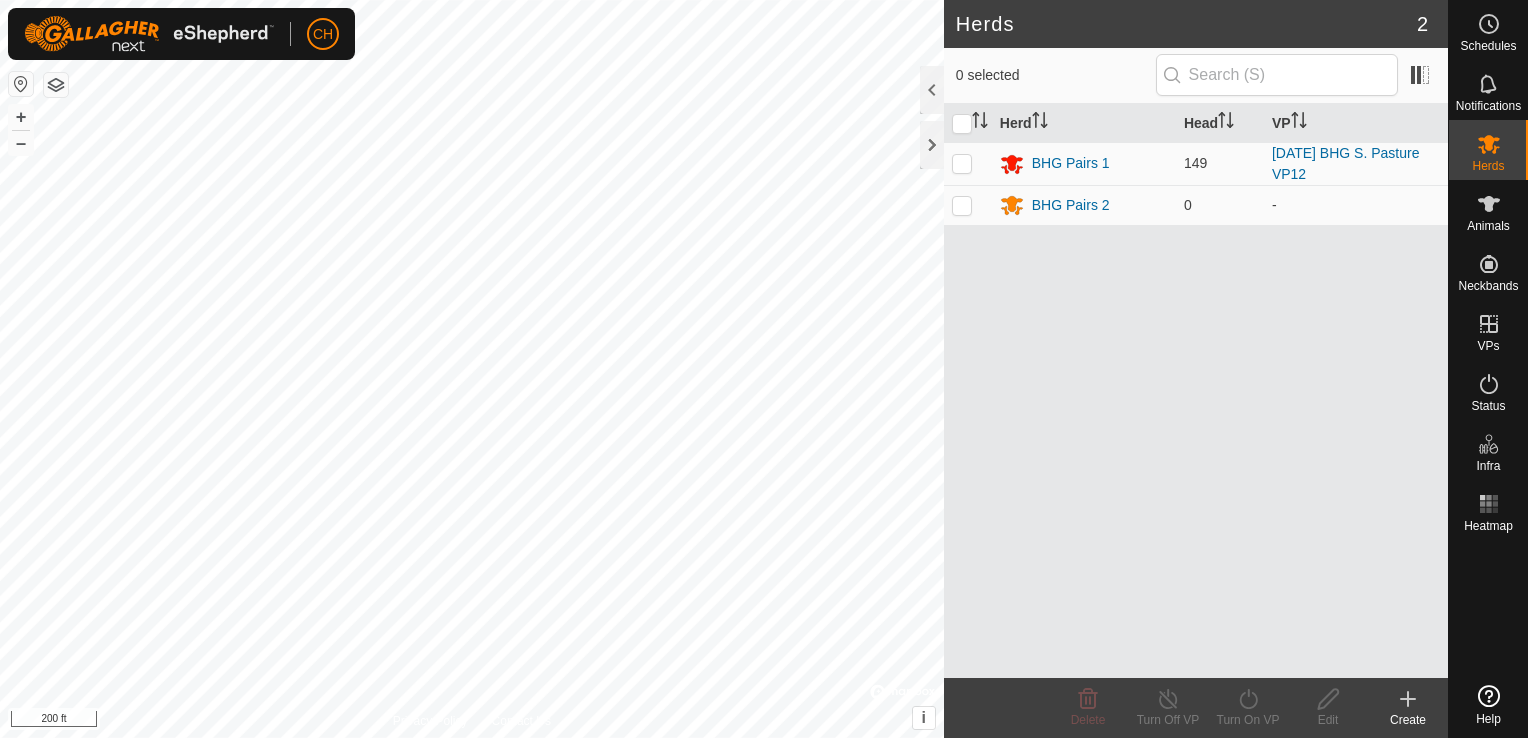 scroll, scrollTop: 0, scrollLeft: 0, axis: both 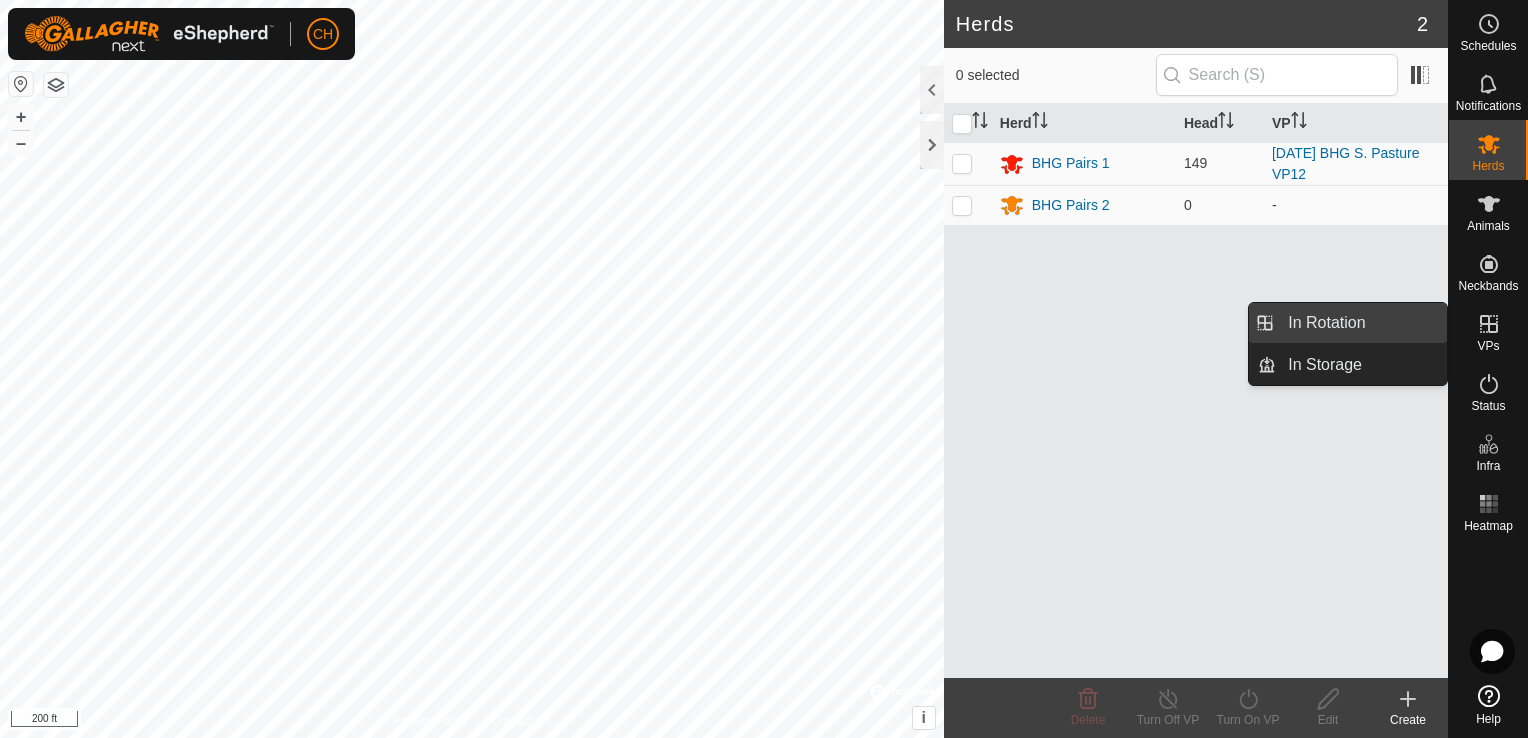 click on "In Rotation" at bounding box center [1361, 323] 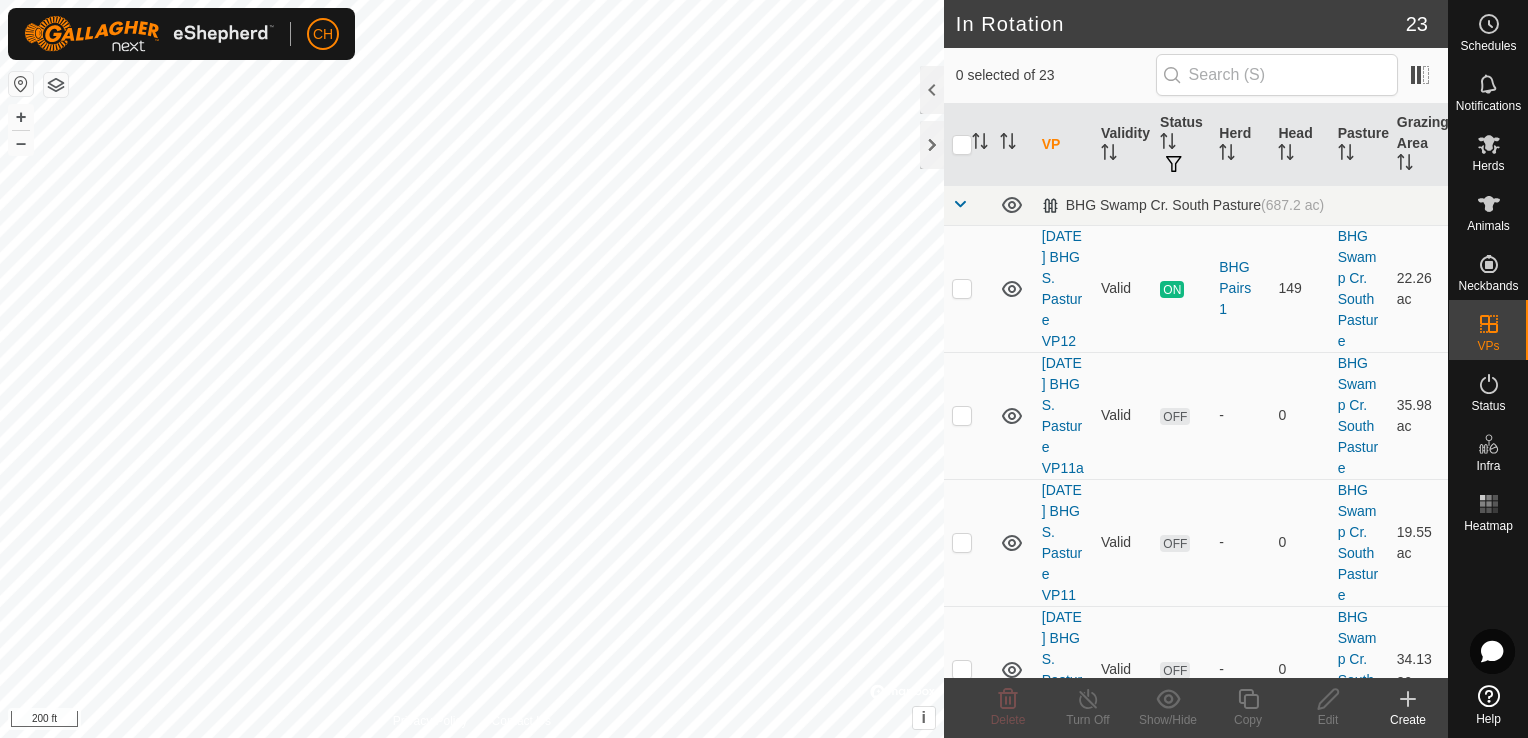 click 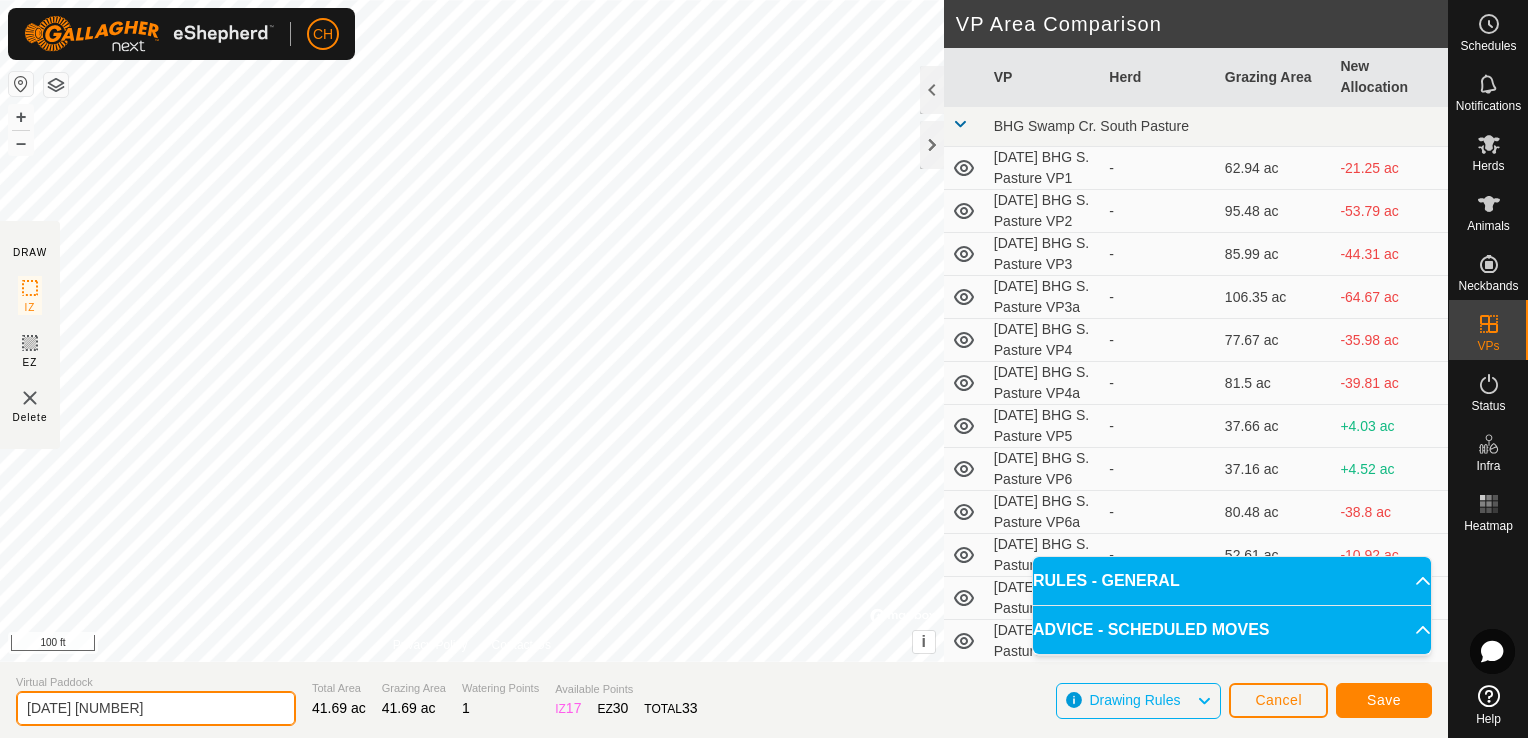 click on "2025-08-06 165954" 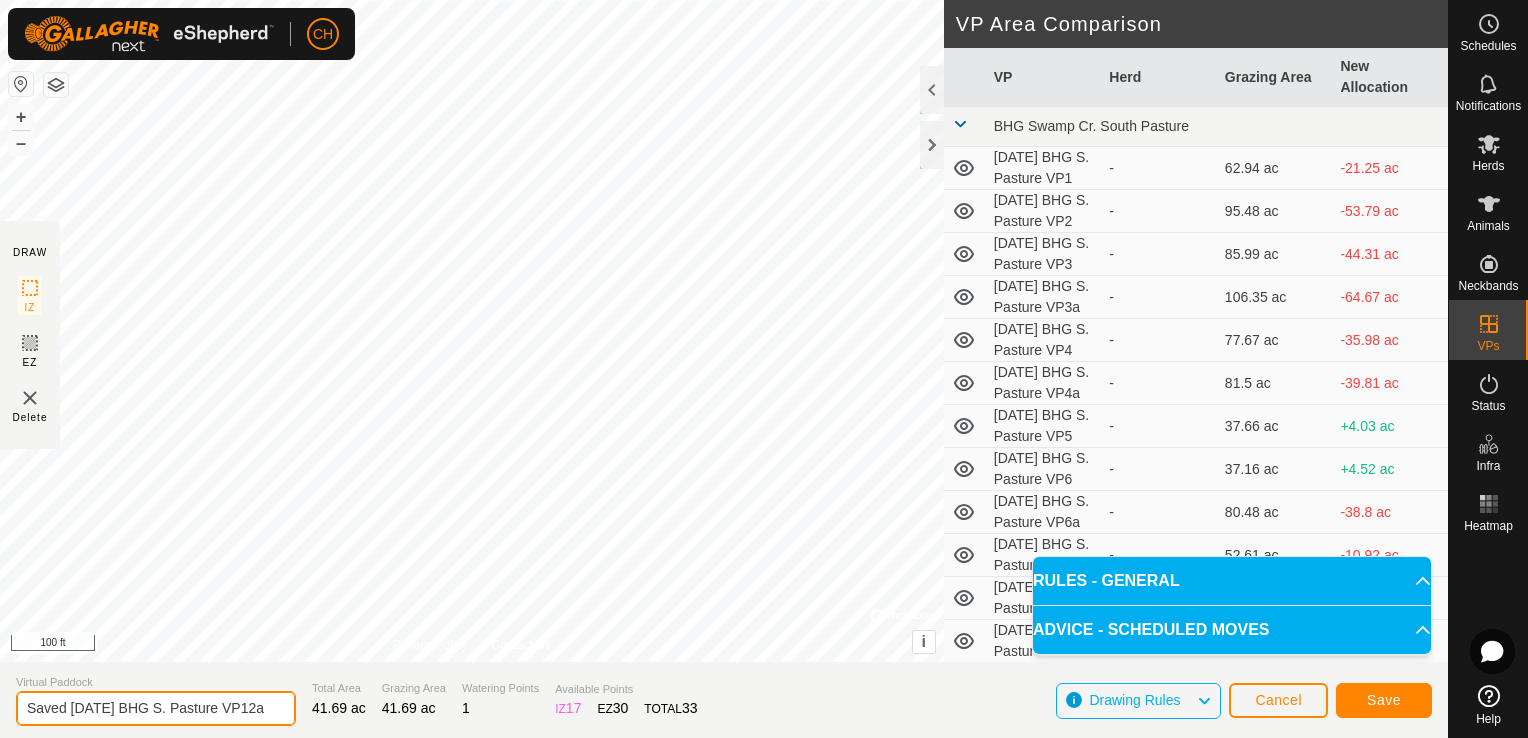 type on "[DATE] BHG S. Pasture VP12a" 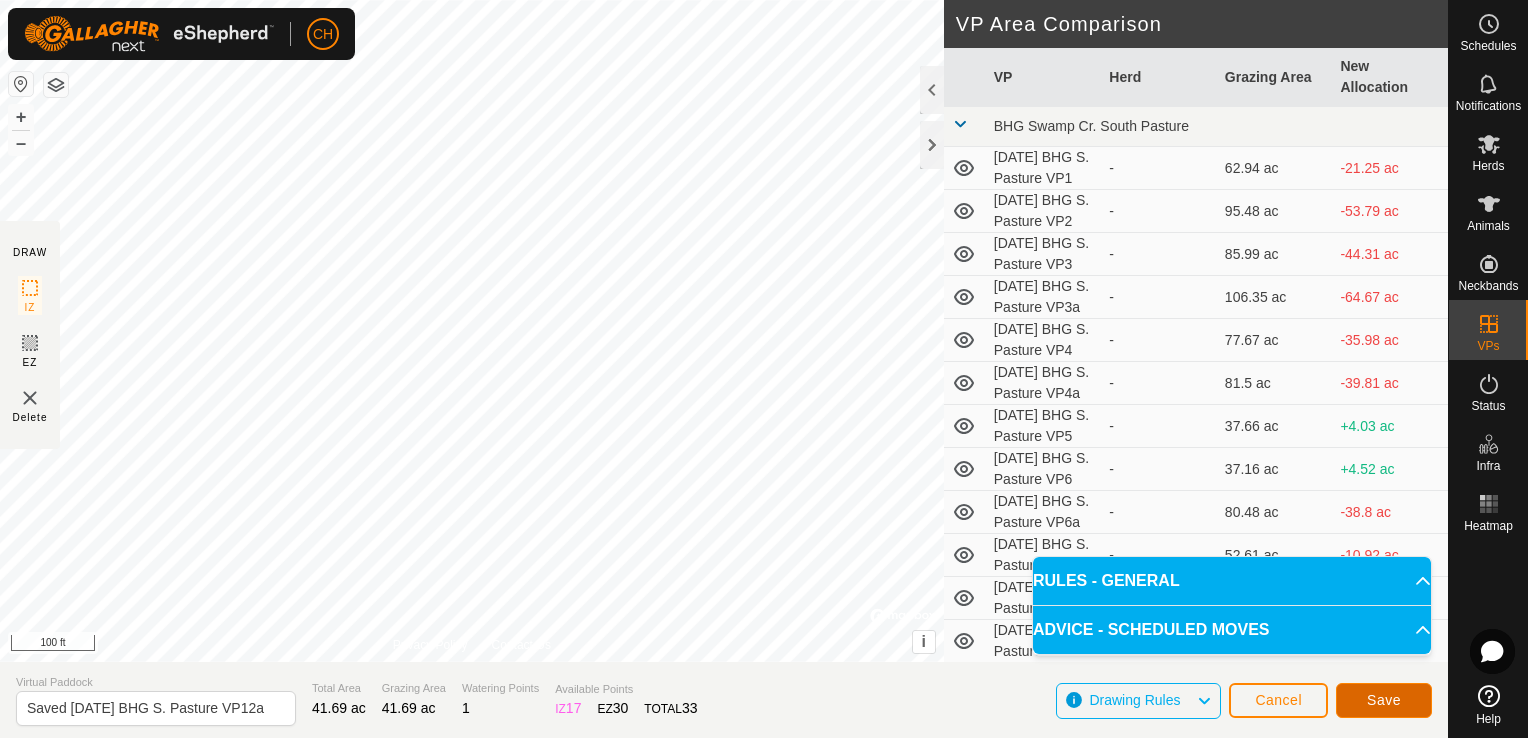 click on "Save" 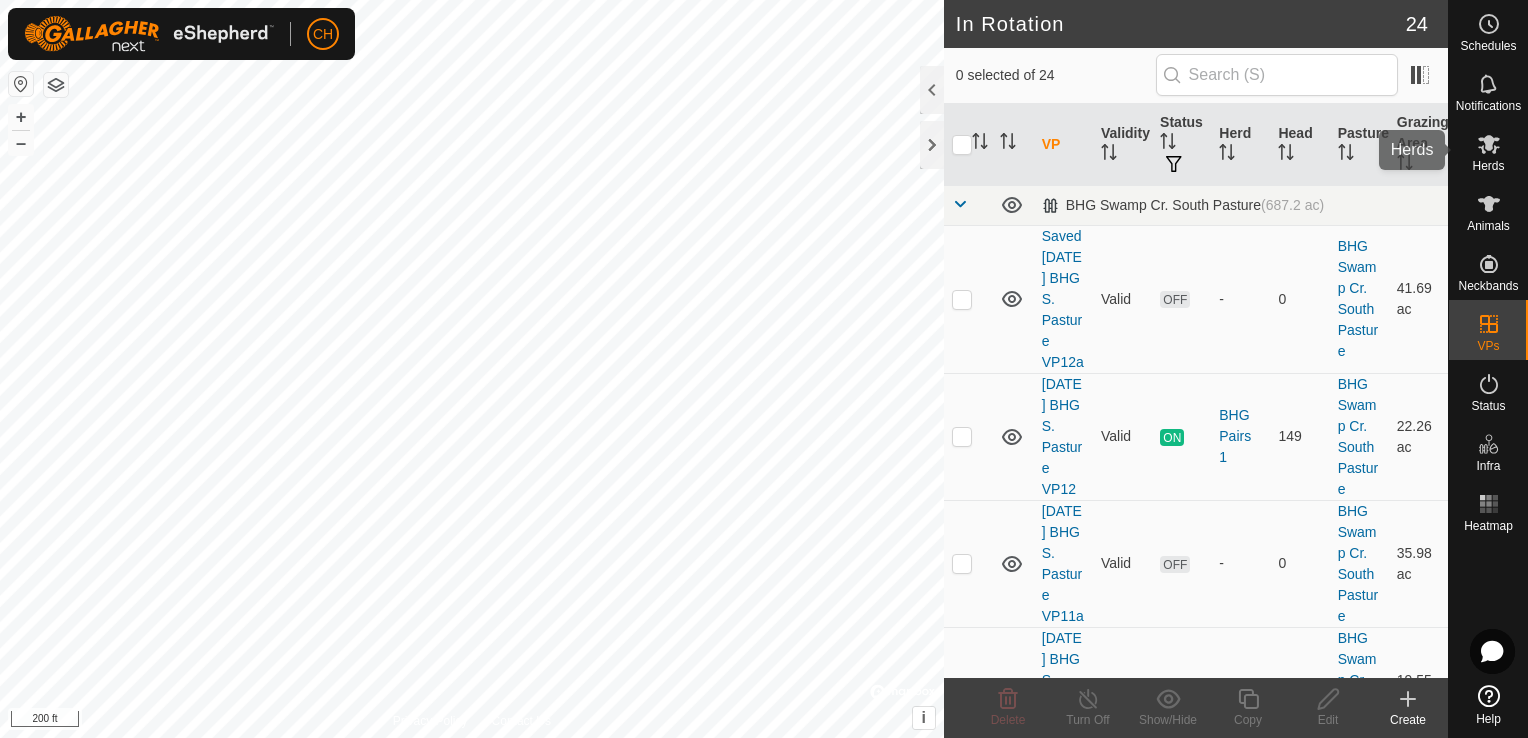 click on "Herds" at bounding box center [1488, 166] 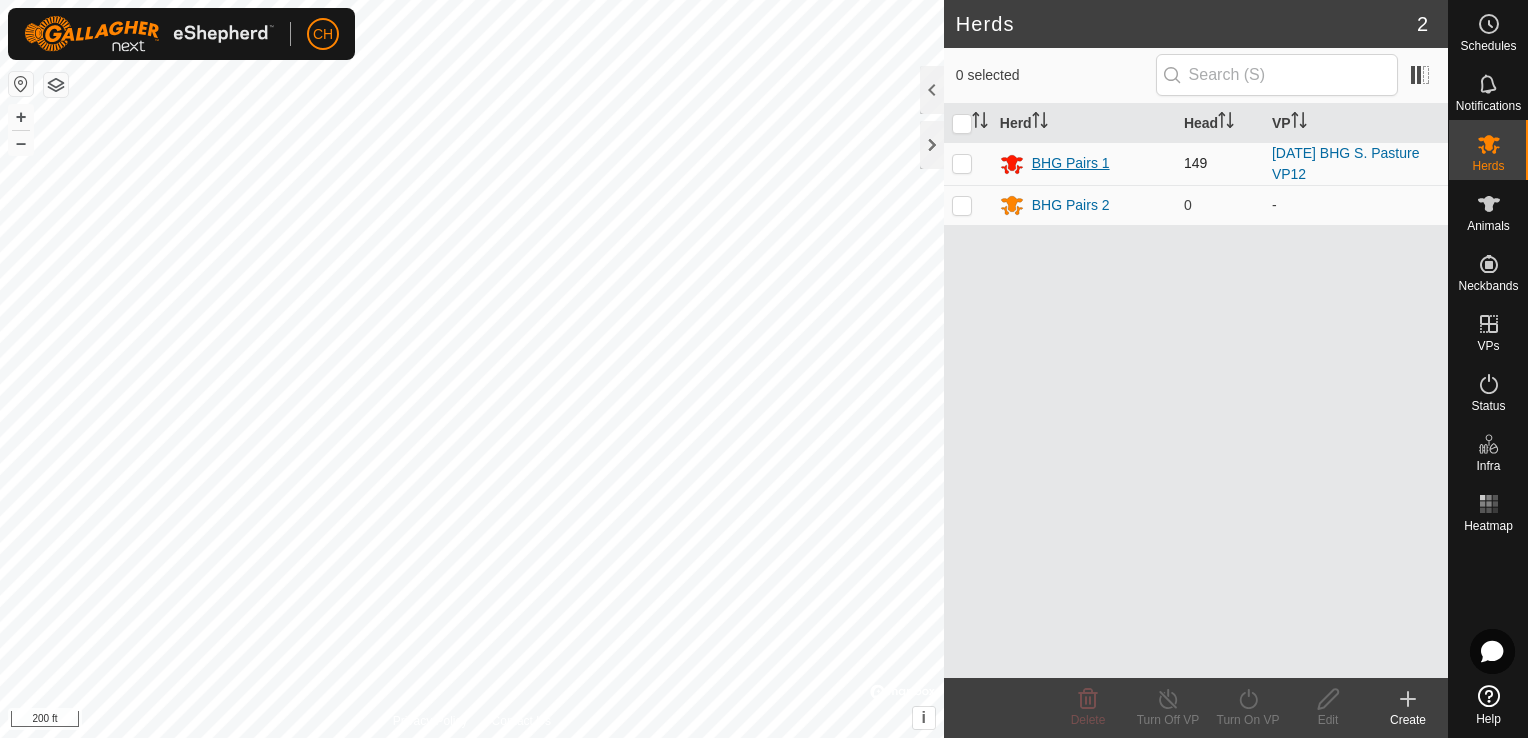 click on "BHG Pairs 1" at bounding box center (1071, 163) 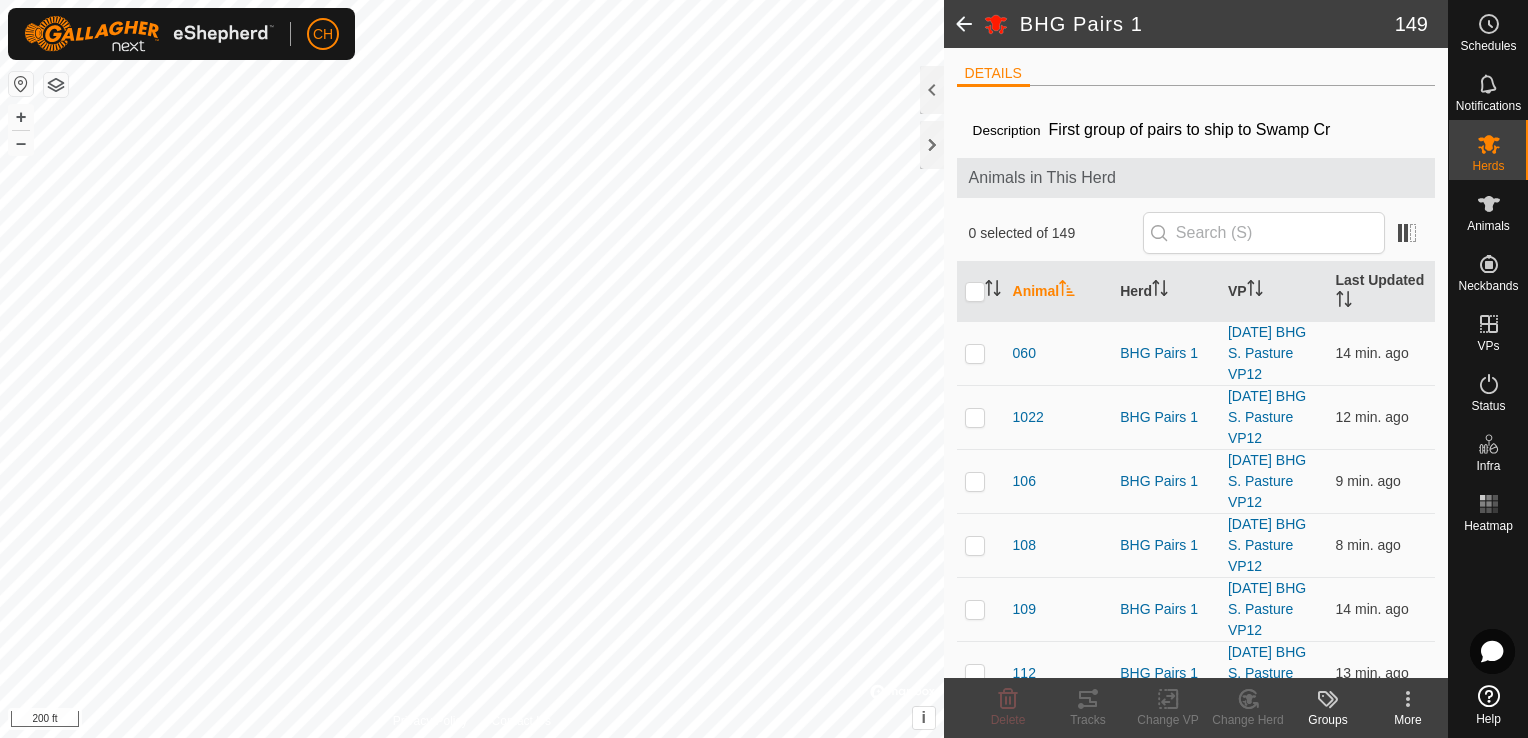 click 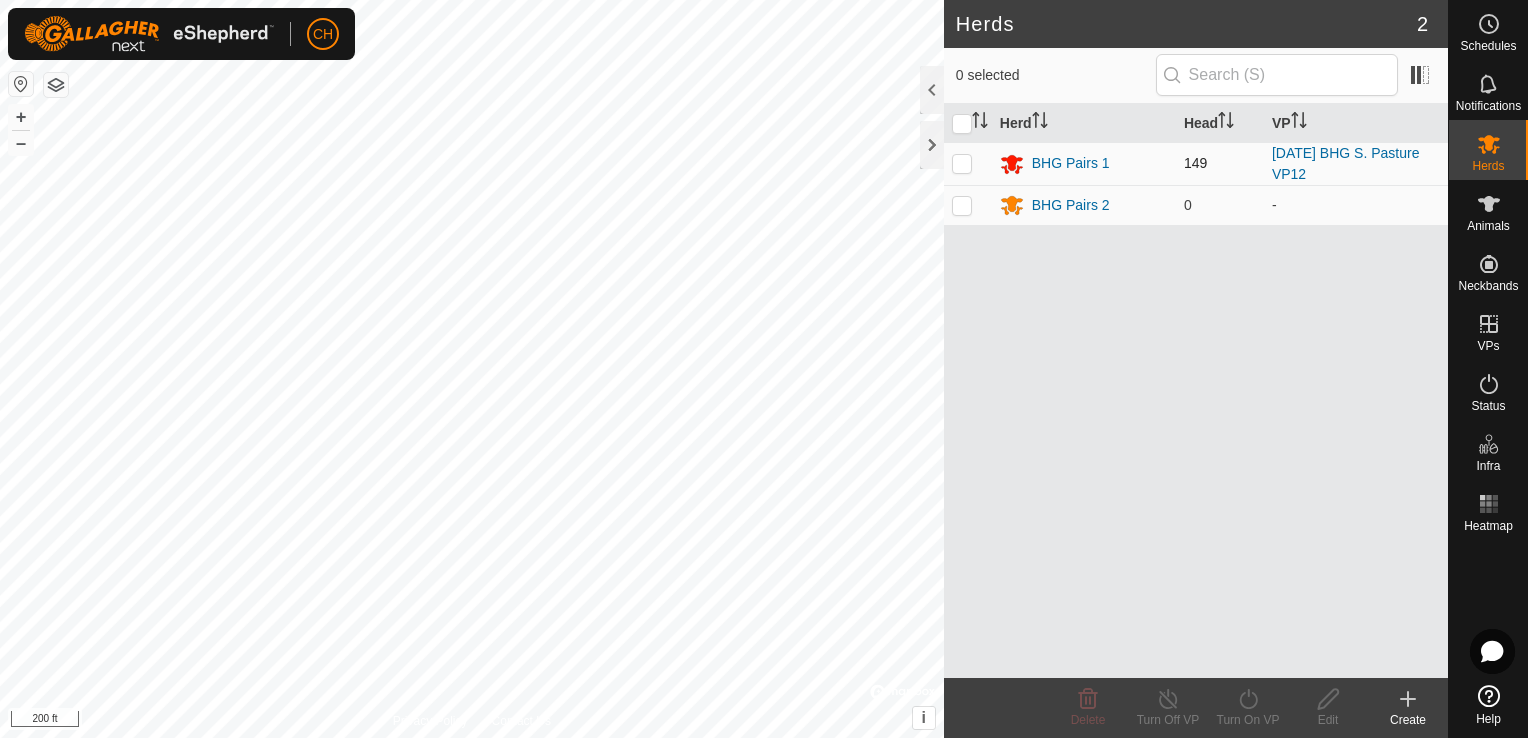 click at bounding box center [962, 163] 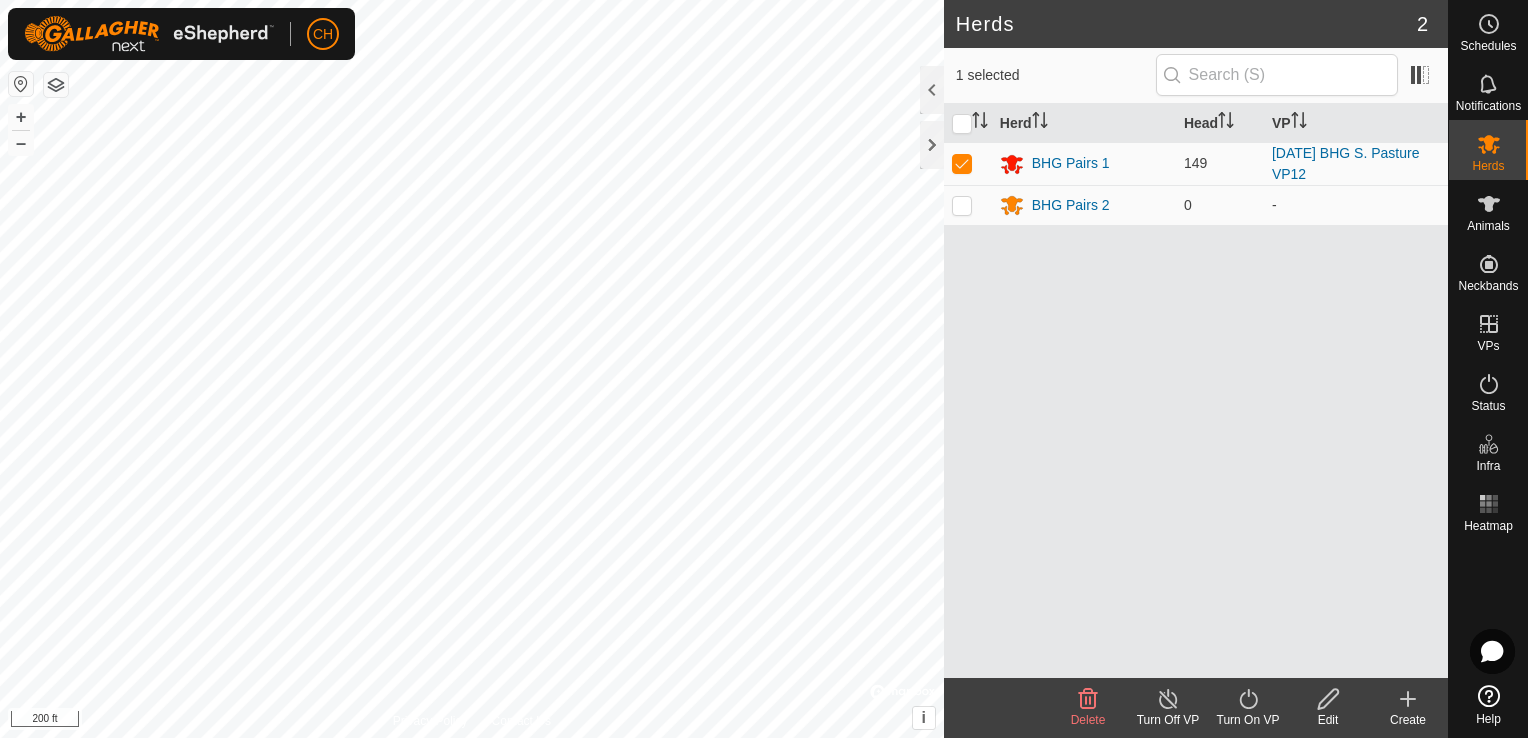 click 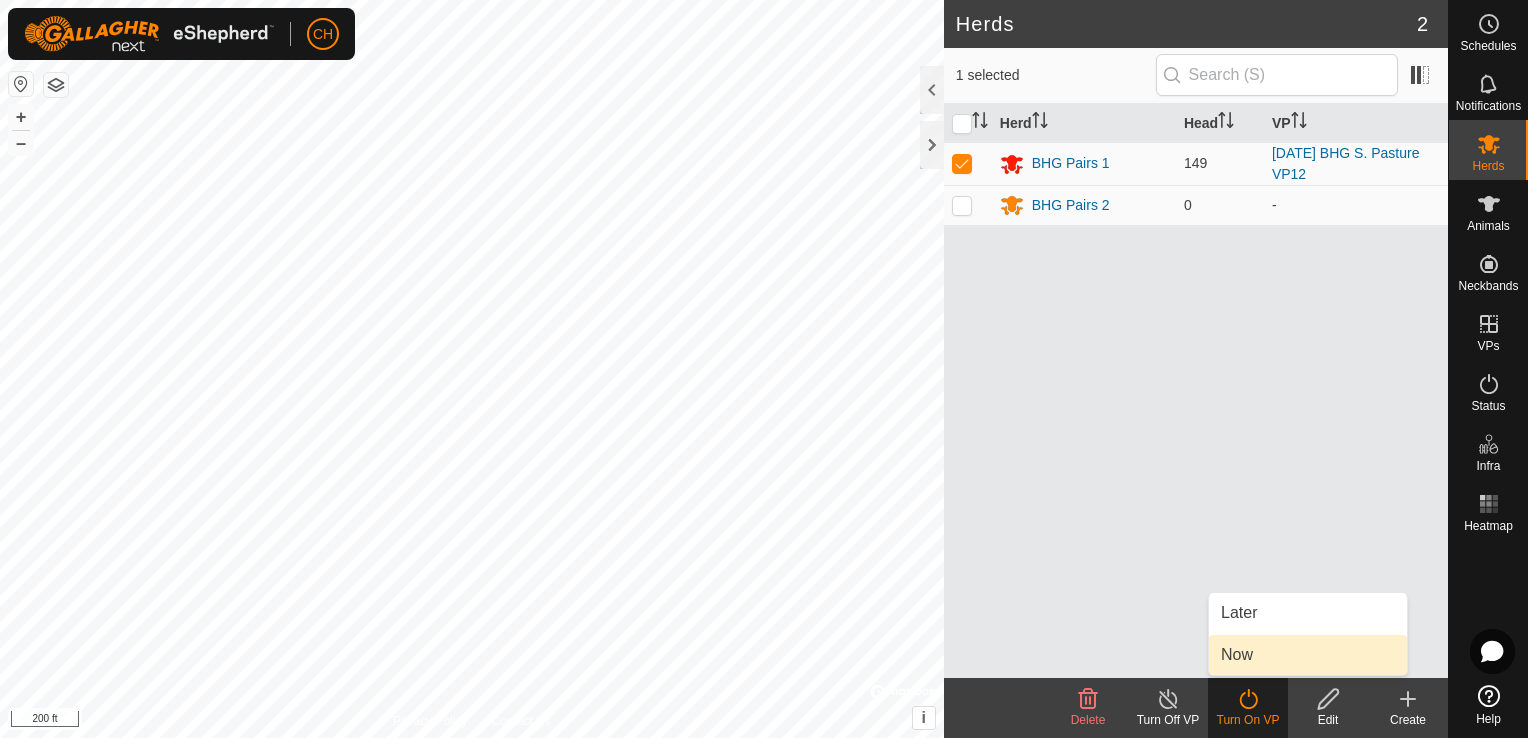 click on "Now" at bounding box center [1308, 655] 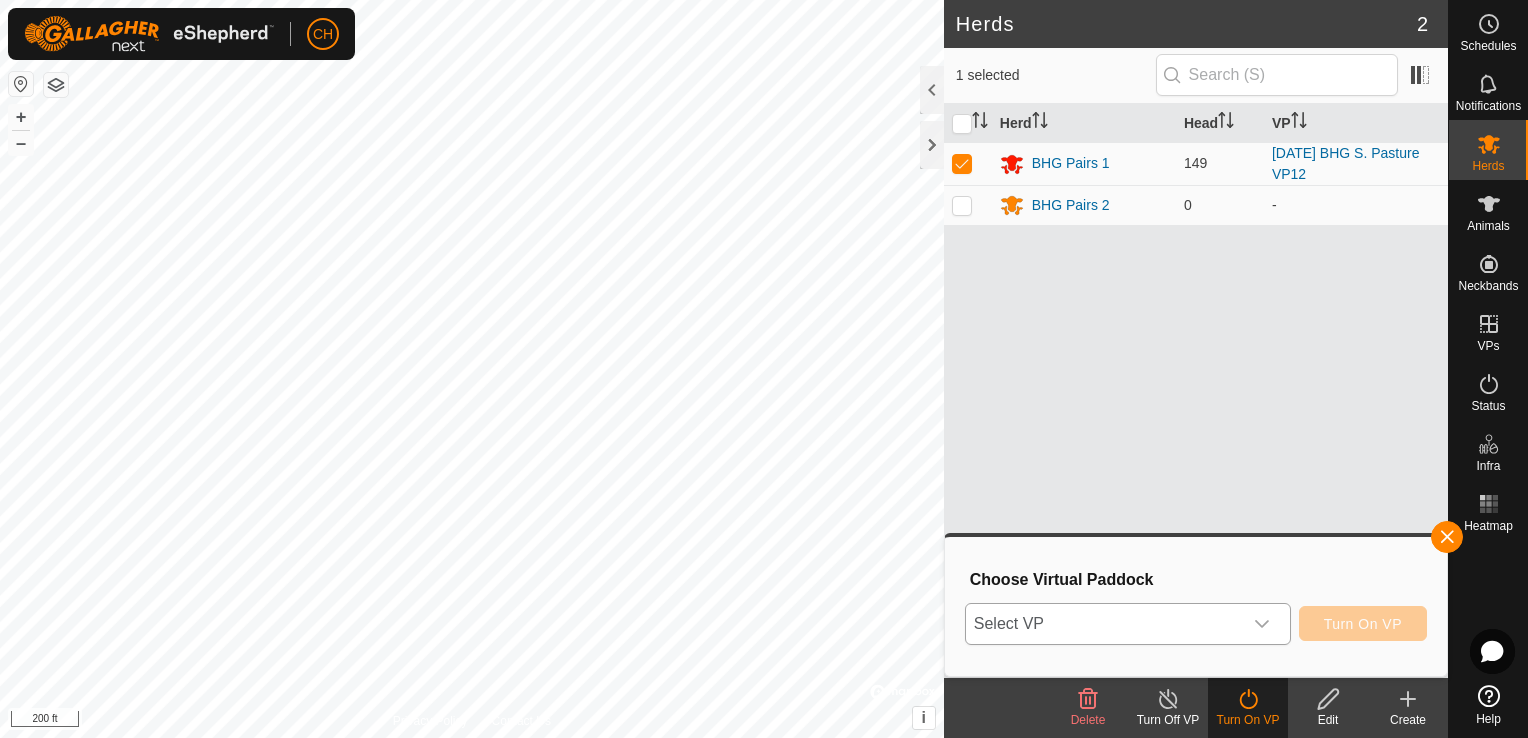 click at bounding box center (1262, 624) 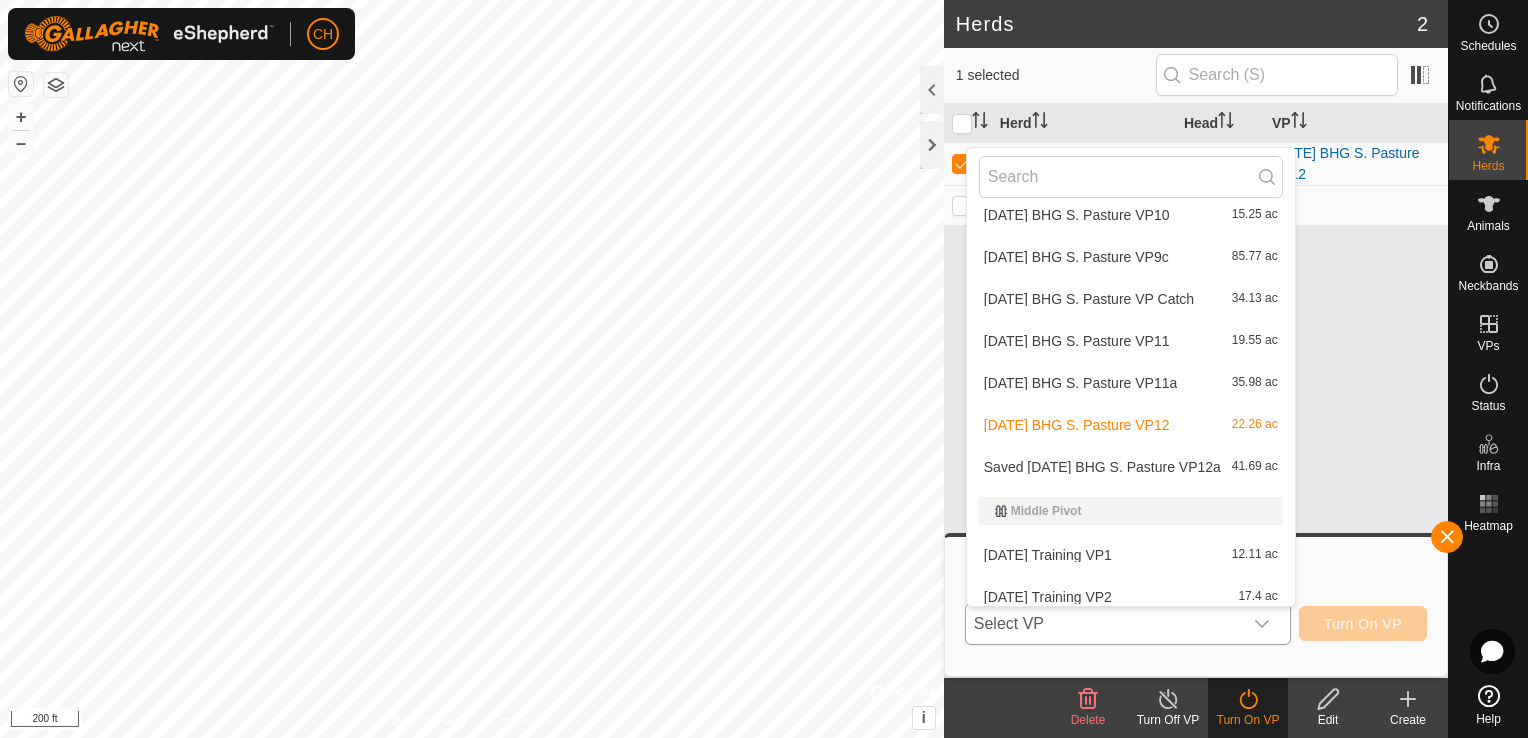 scroll, scrollTop: 698, scrollLeft: 0, axis: vertical 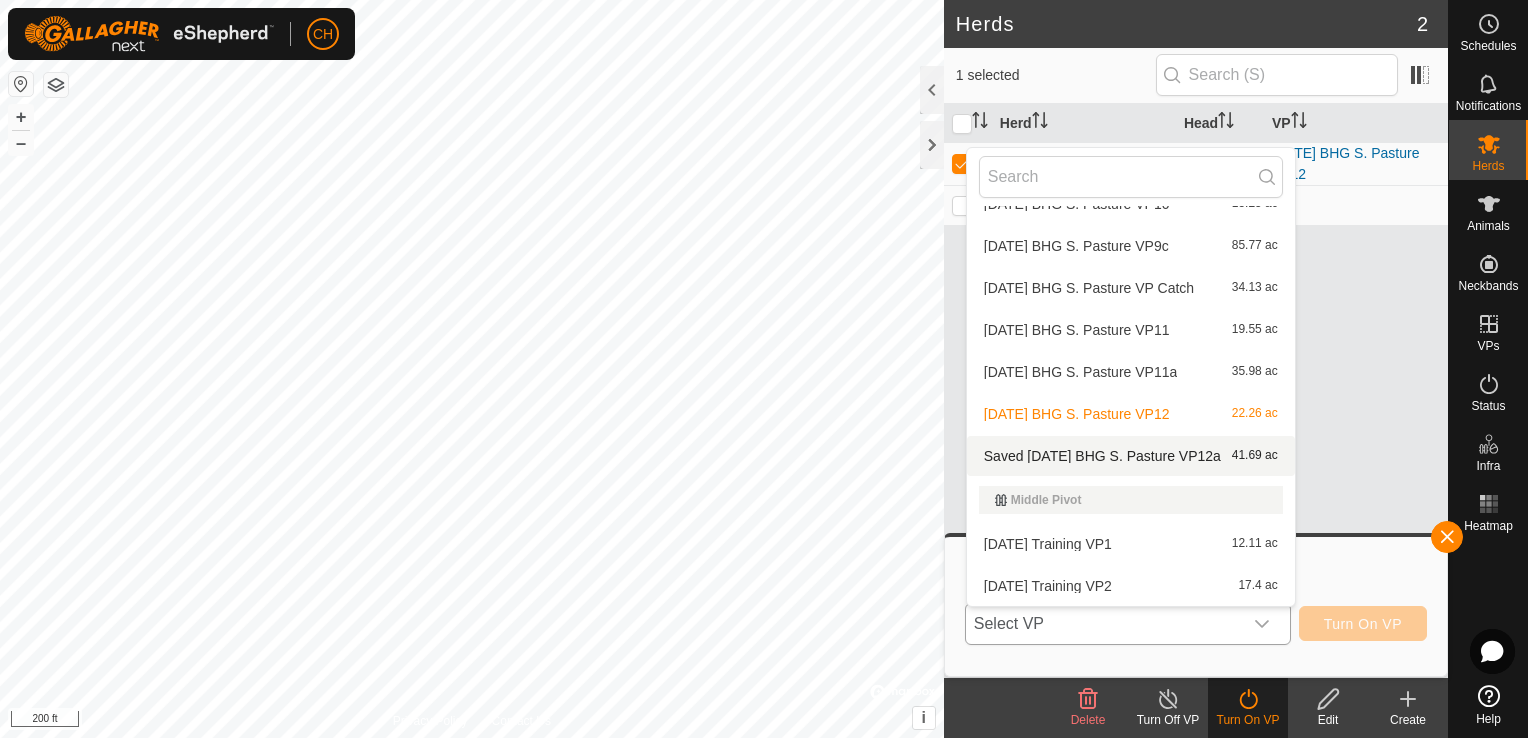click on "2025-08-06 BHG S. Pasture VP12a  41.69 ac" at bounding box center (1131, 456) 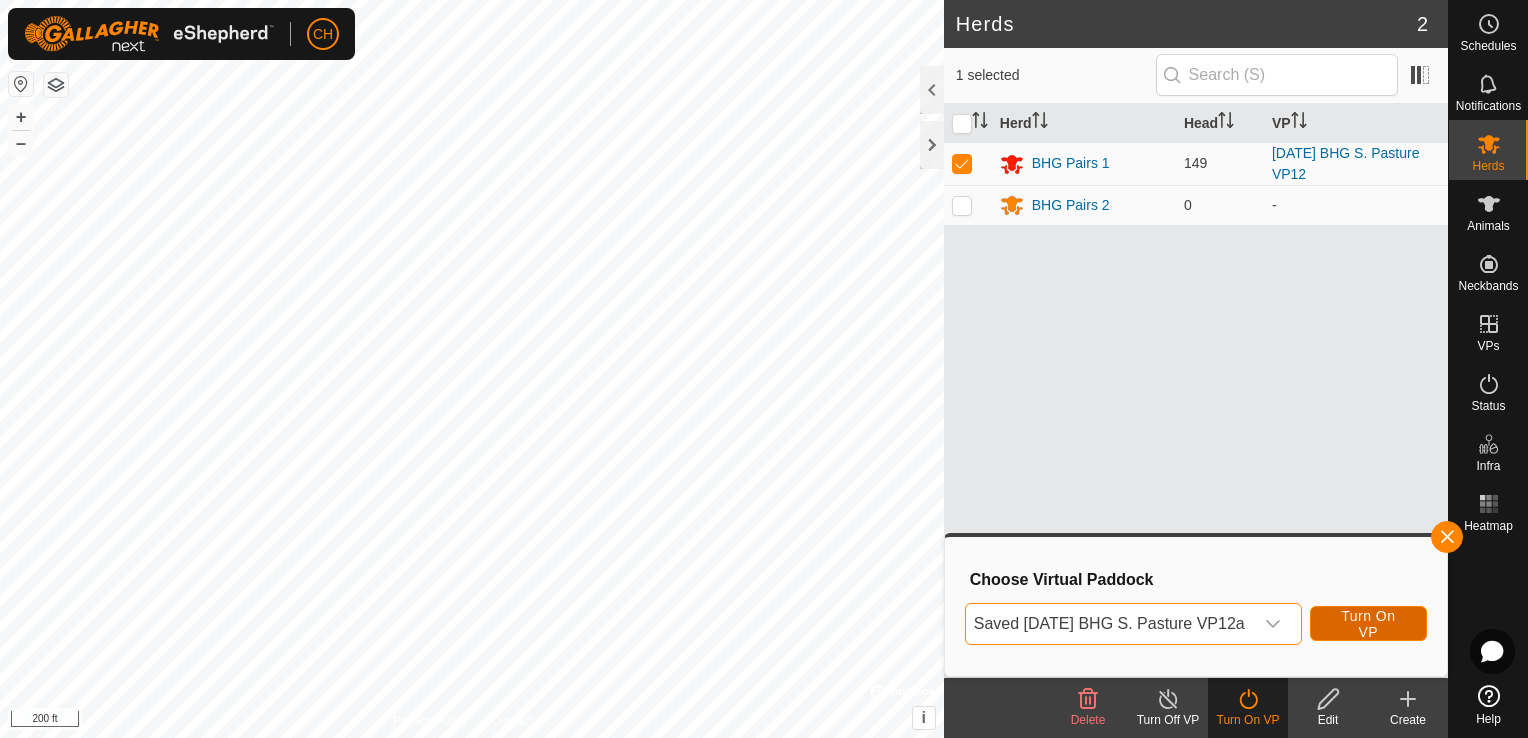 click on "Turn On VP" at bounding box center (1368, 624) 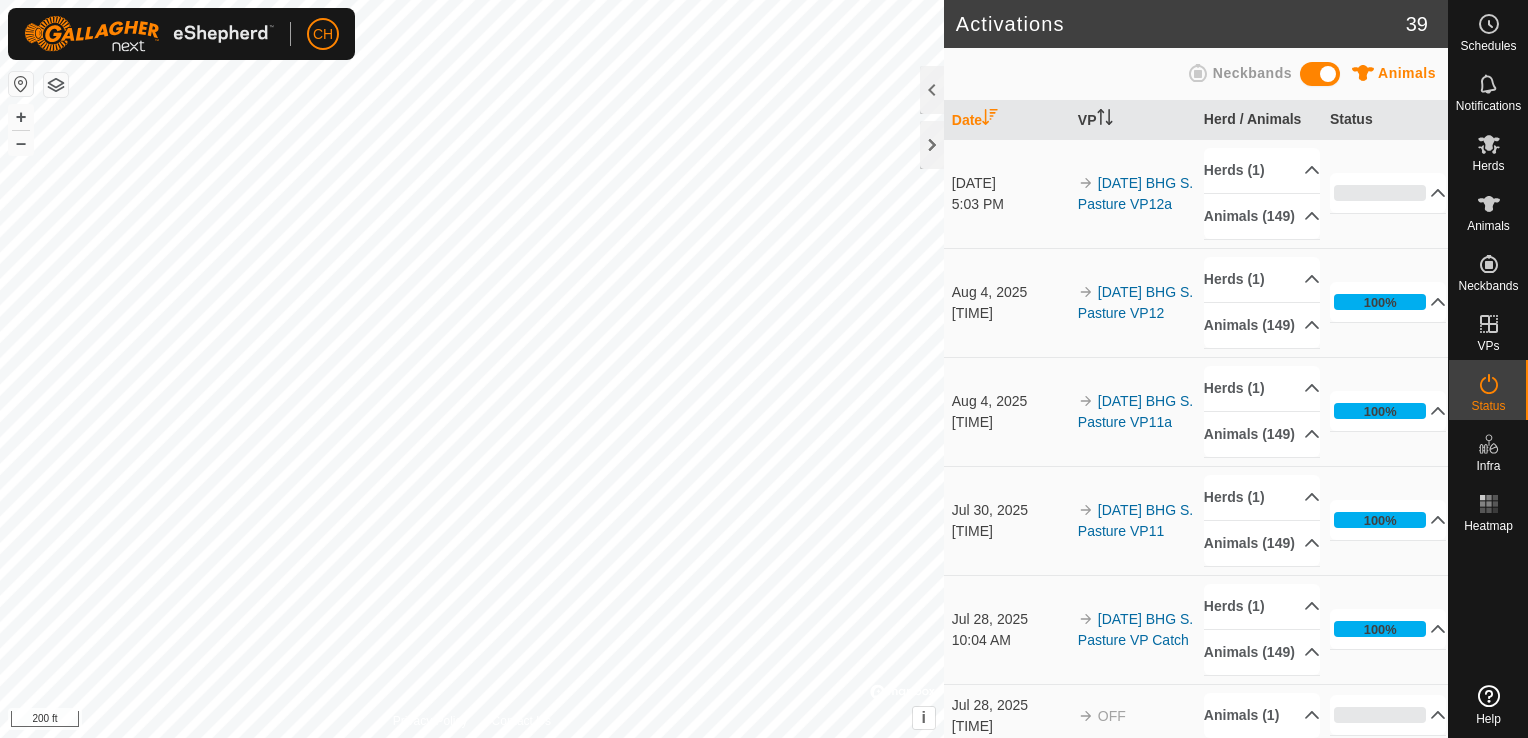 scroll, scrollTop: 0, scrollLeft: 0, axis: both 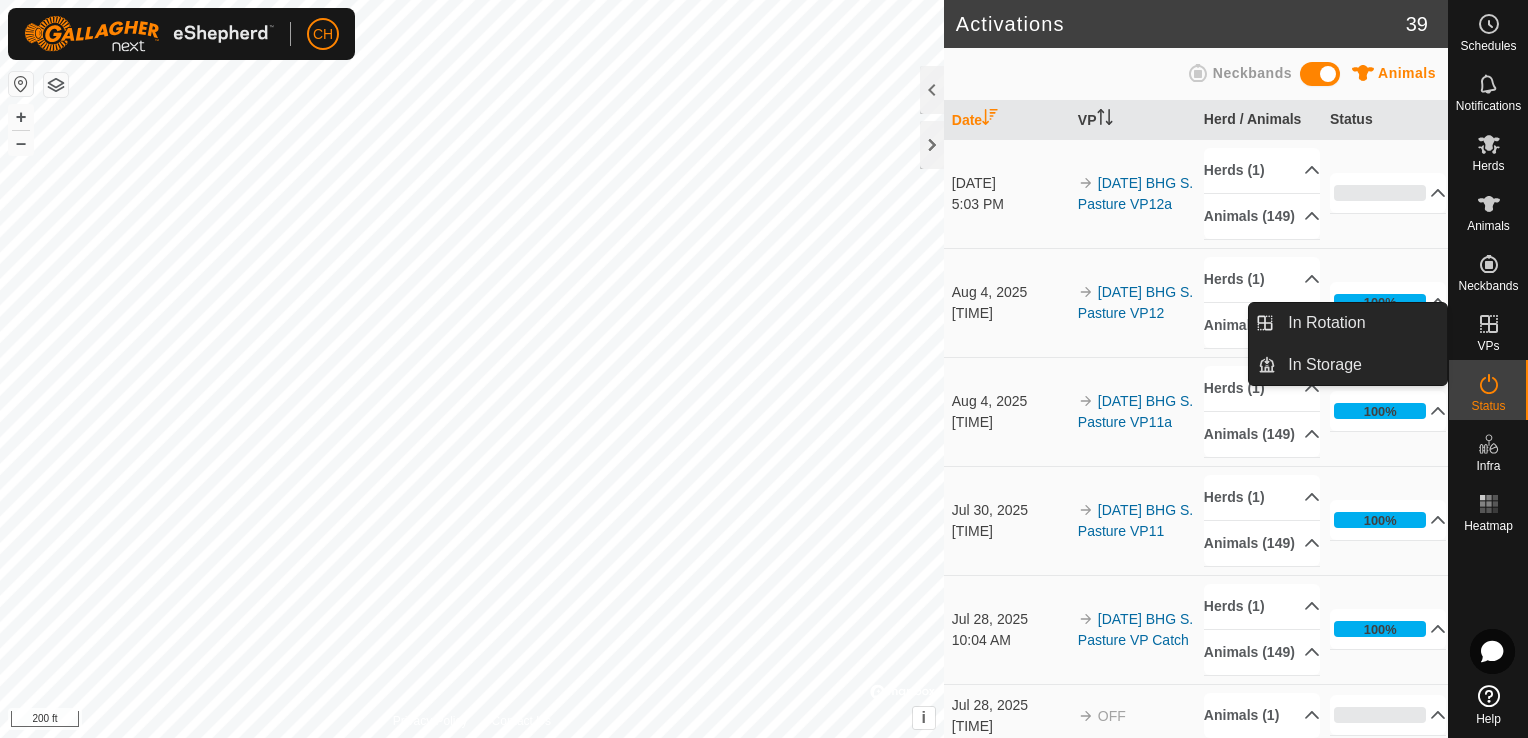 click on "VPs" at bounding box center [1488, 346] 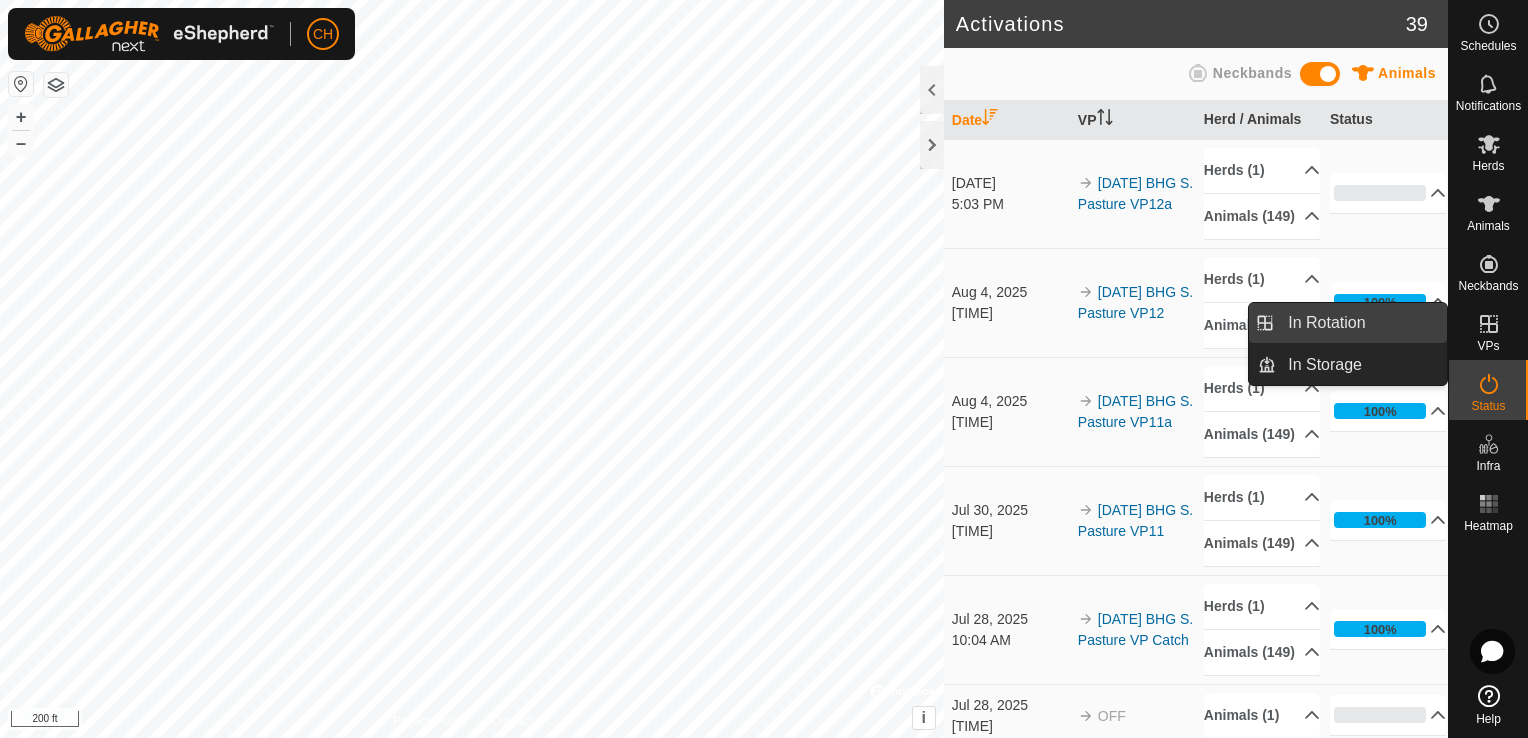 click on "In Rotation" at bounding box center (1361, 323) 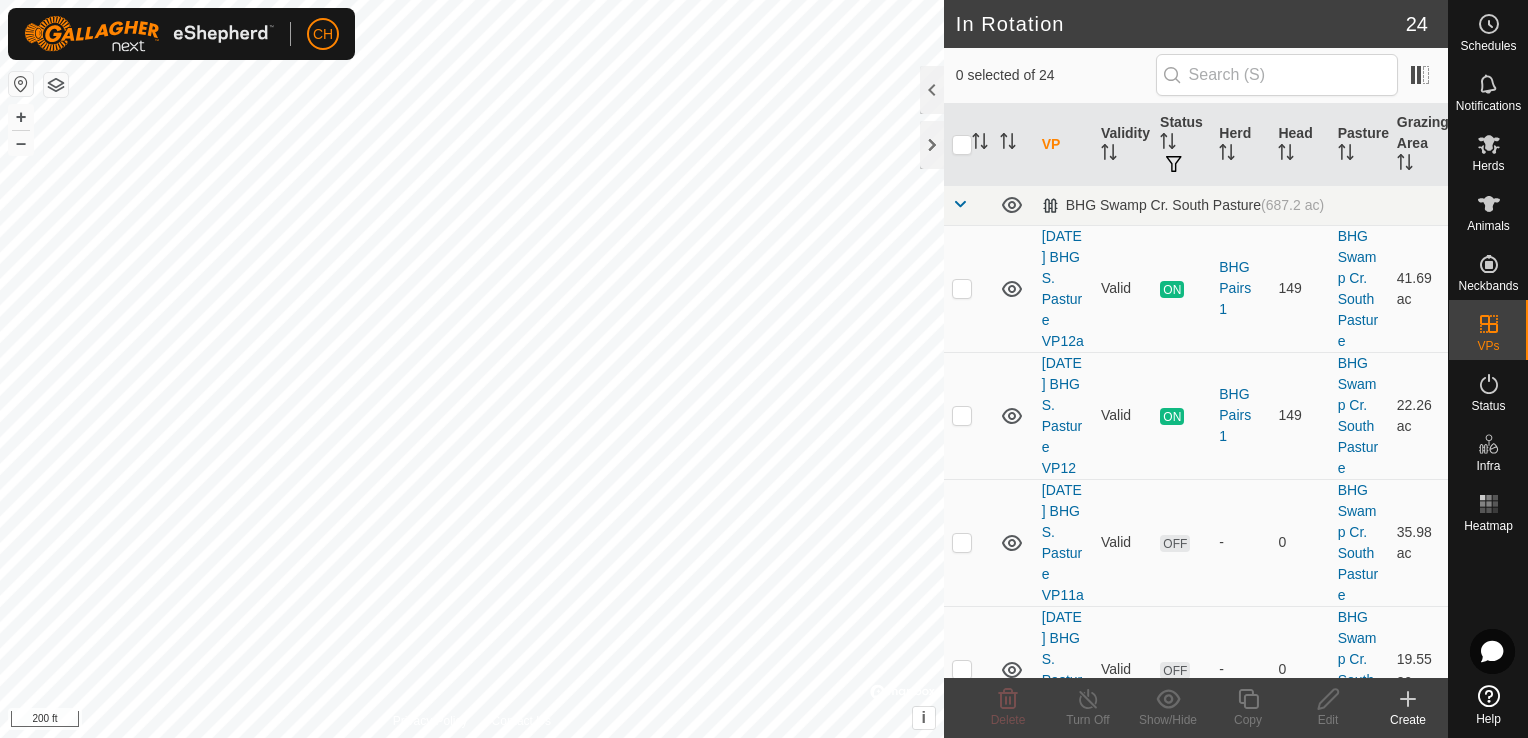 click 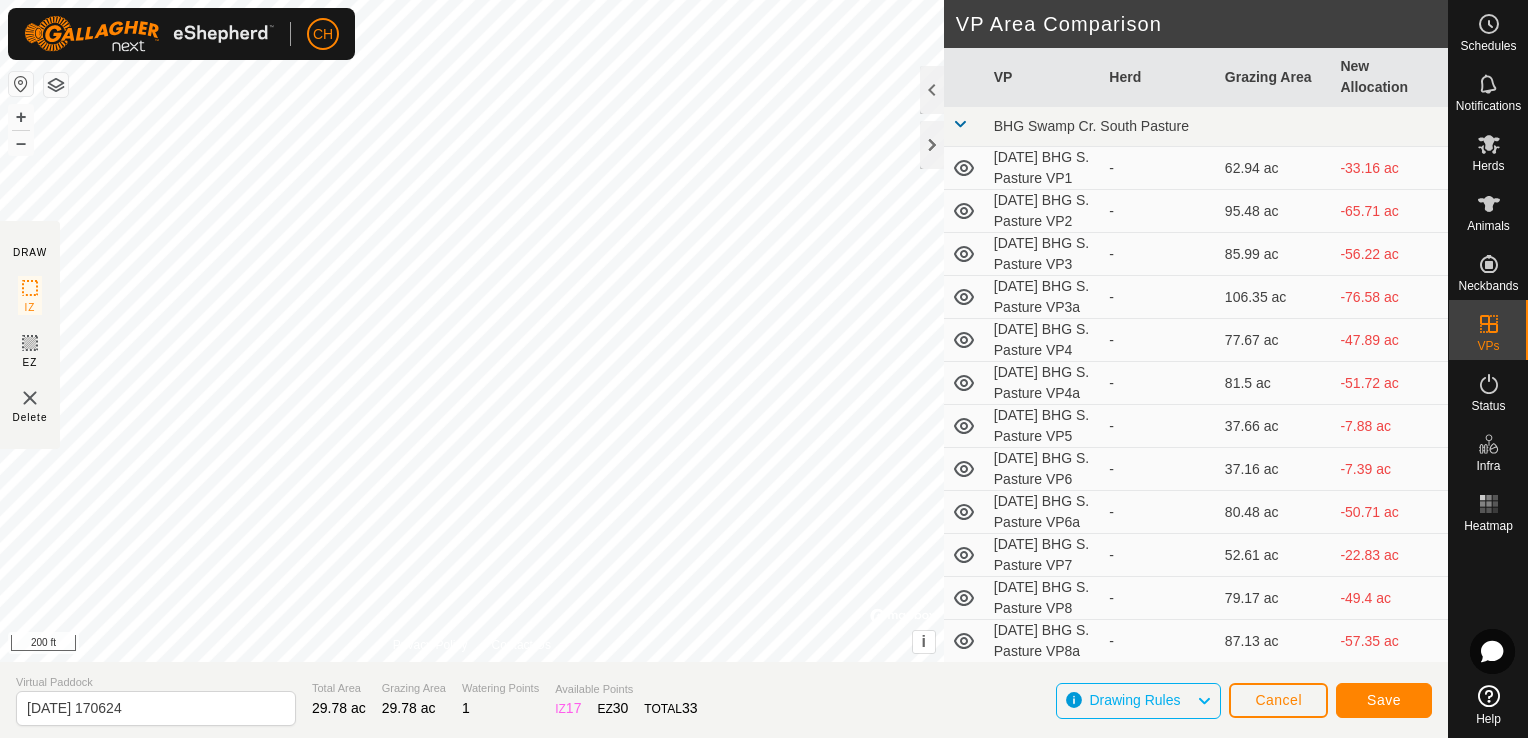 click on "DRAW IZ EZ Delete Privacy Policy Contact Us + – ⇧ i ©  Mapbox , ©  OpenStreetMap ,  Improve this map 200 ft VP Area Comparison     VP   Herd   Grazing Area   New Allocation  BHG Swamp Cr. South Pasture  2025-06-24 BHG S. Pasture VP1  -  62.94 ac  -33.16 ac  2025-07-01 BHG S. Pasture VP2  -  95.48 ac  -65.71 ac  2025-07-04 BHG S. Pasture VP3  -  85.99 ac  -56.22 ac  2025-07-07 BHG S. Pasture VP3a  -  106.35 ac  -76.58 ac  2025-07-07 BHG S. Pasture VP4  -  77.67 ac  -47.89 ac  2025-07-09 BHG S. Pasture VP4a  -  81.5 ac  -51.72 ac  2025-07-09 BHG S. Pasture VP5  -  37.66 ac  -7.88 ac  2025-07-12 BHG S. Pasture VP6  -  37.16 ac  -7.39 ac  2025-07-15 BHG S. Pasture VP6a  -  80.48 ac  -50.71 ac  2025-07-15 BHG S. Pasture VP7  -  52.61 ac  -22.83 ac  2025-07-20 BHG S. Pasture VP8  -  79.17 ac  -49.4 ac  2025-07-24 BHG S. Pasture VP8a  -  87.13 ac  -57.35 ac  2025-07-24 BHG S. Pasture VP9  -  53.2 ac  -23.43 ac  2025-07-25 BHG S. Pasture VP9a  -  61.28 ac  -31.51 ac  2025-07-26 BHG S. Pasture VP9b  -  70.4 ac" 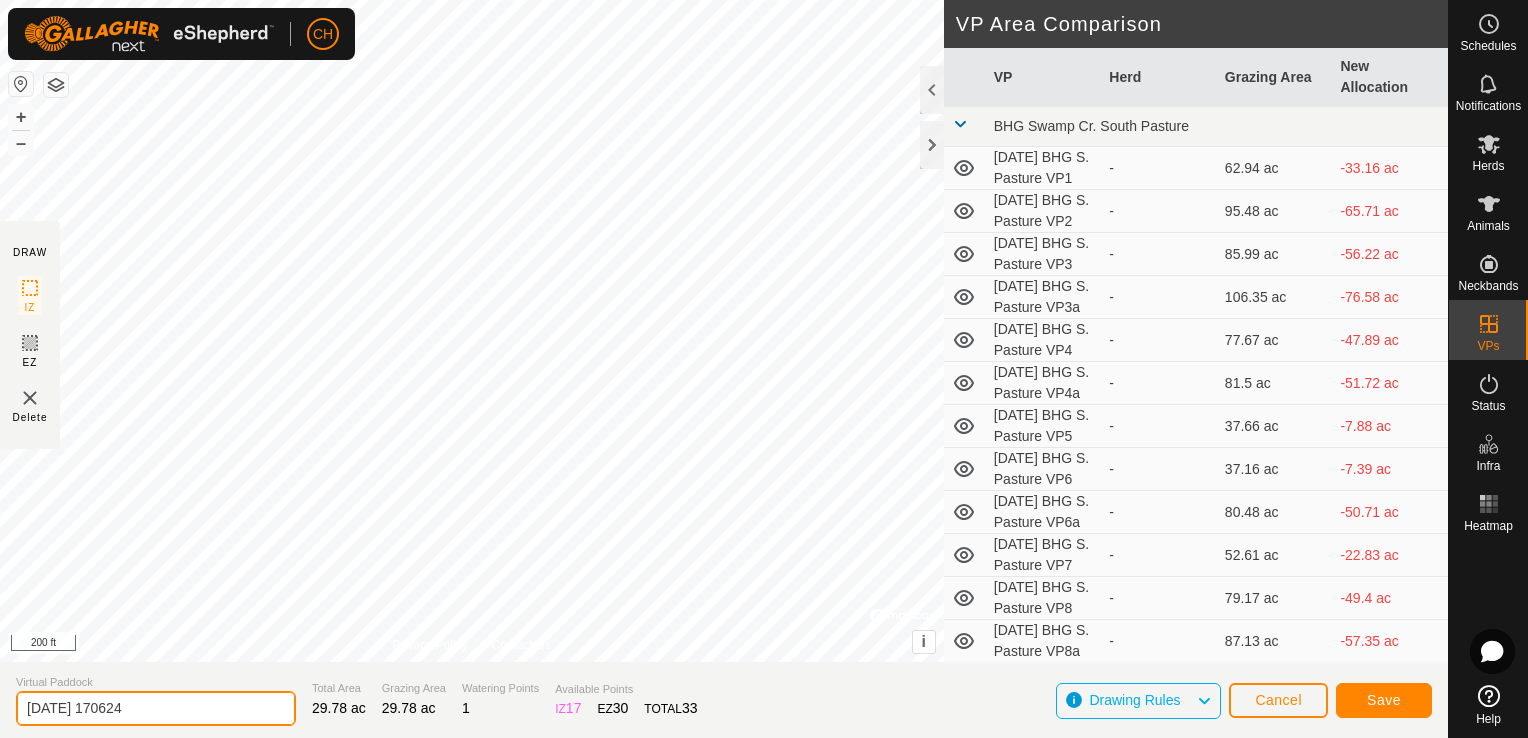 click on "2025-08-06 170624" 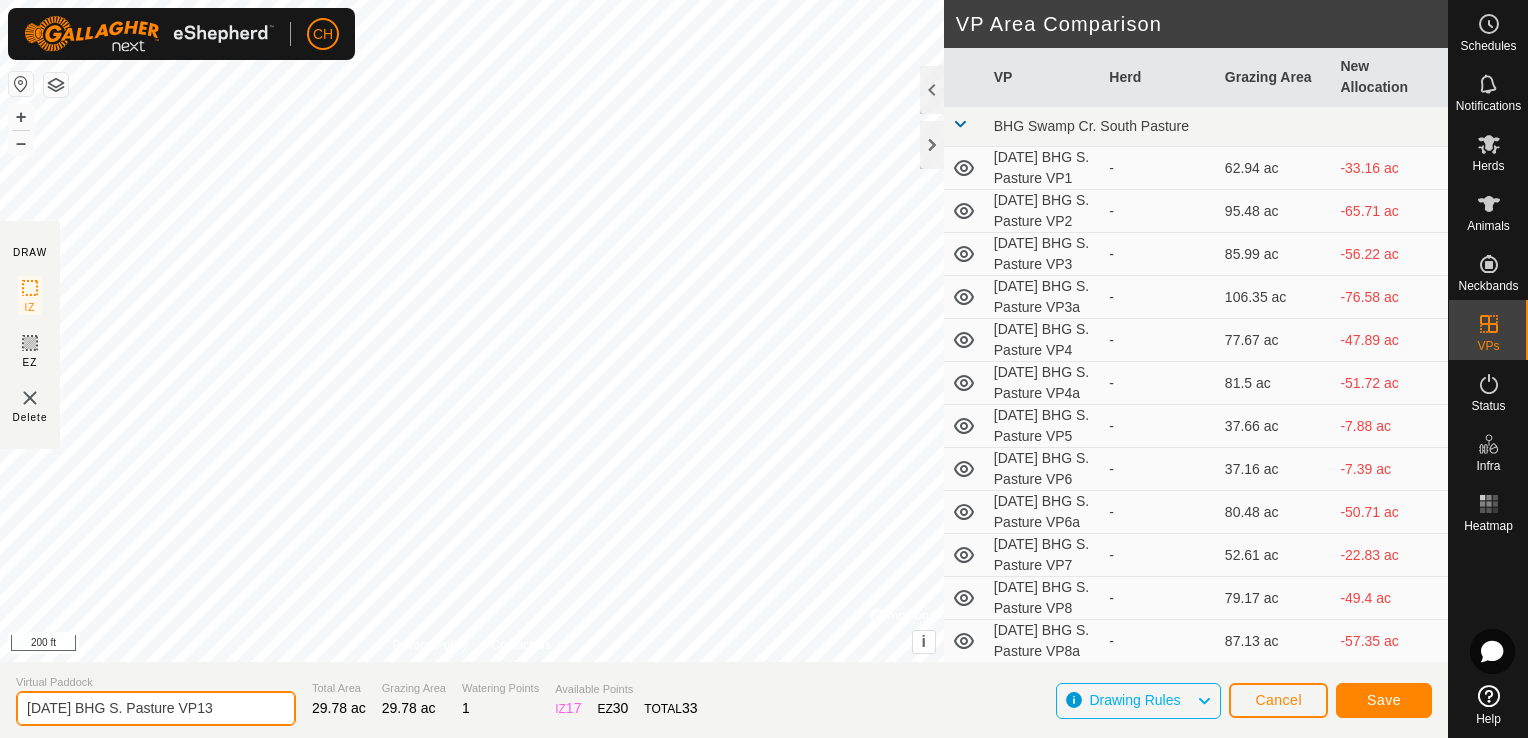 type on "[DATE] BHG S. Pasture VP13" 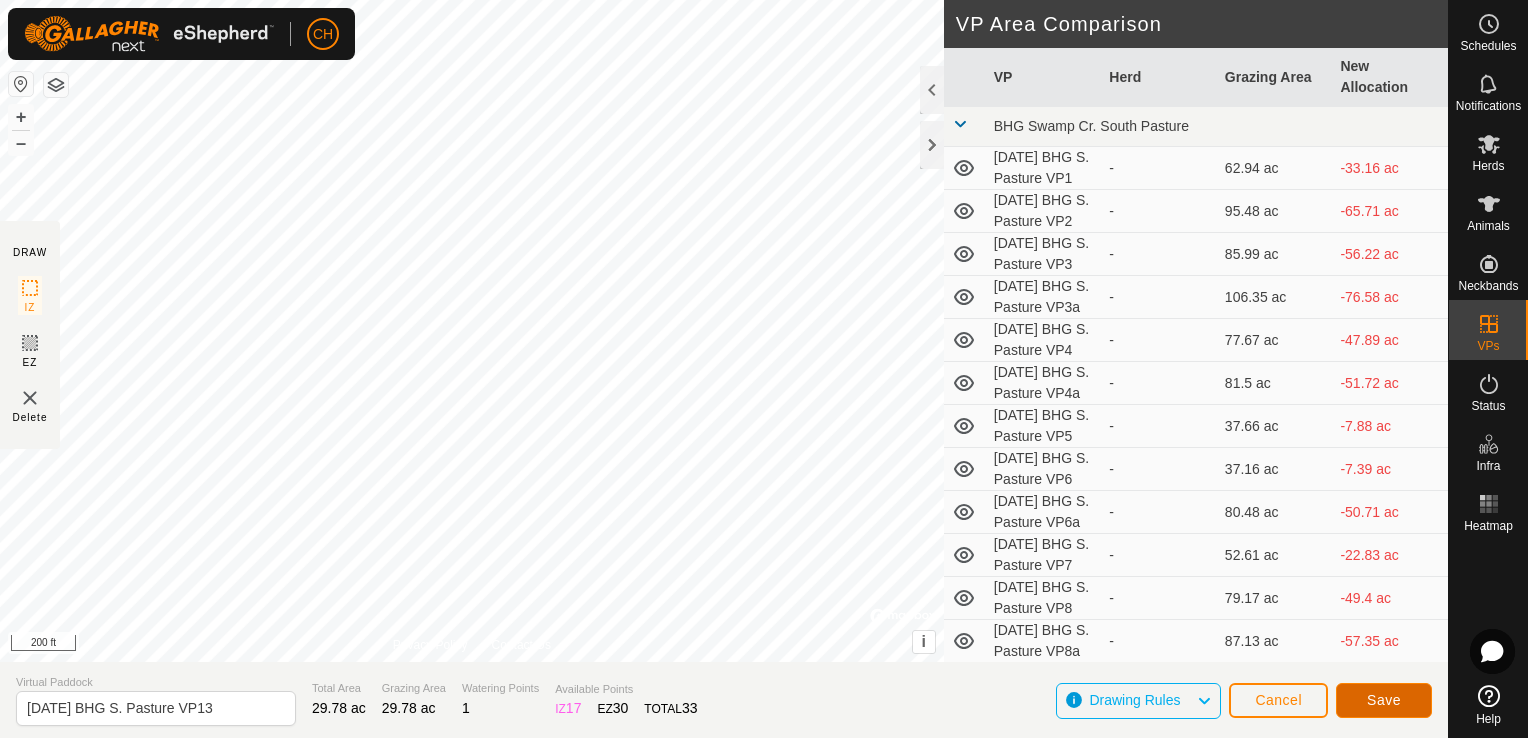 click on "Save" 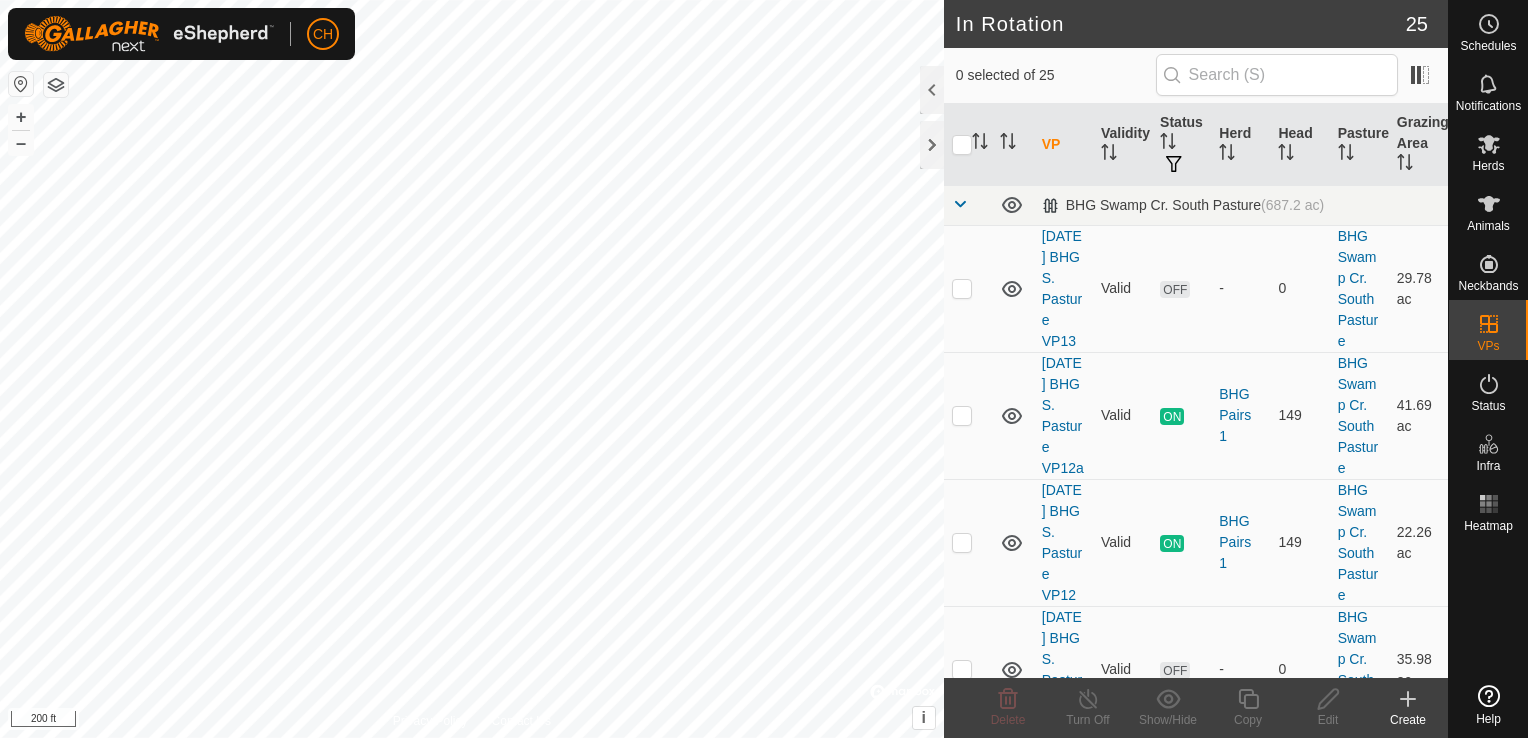 scroll, scrollTop: 0, scrollLeft: 0, axis: both 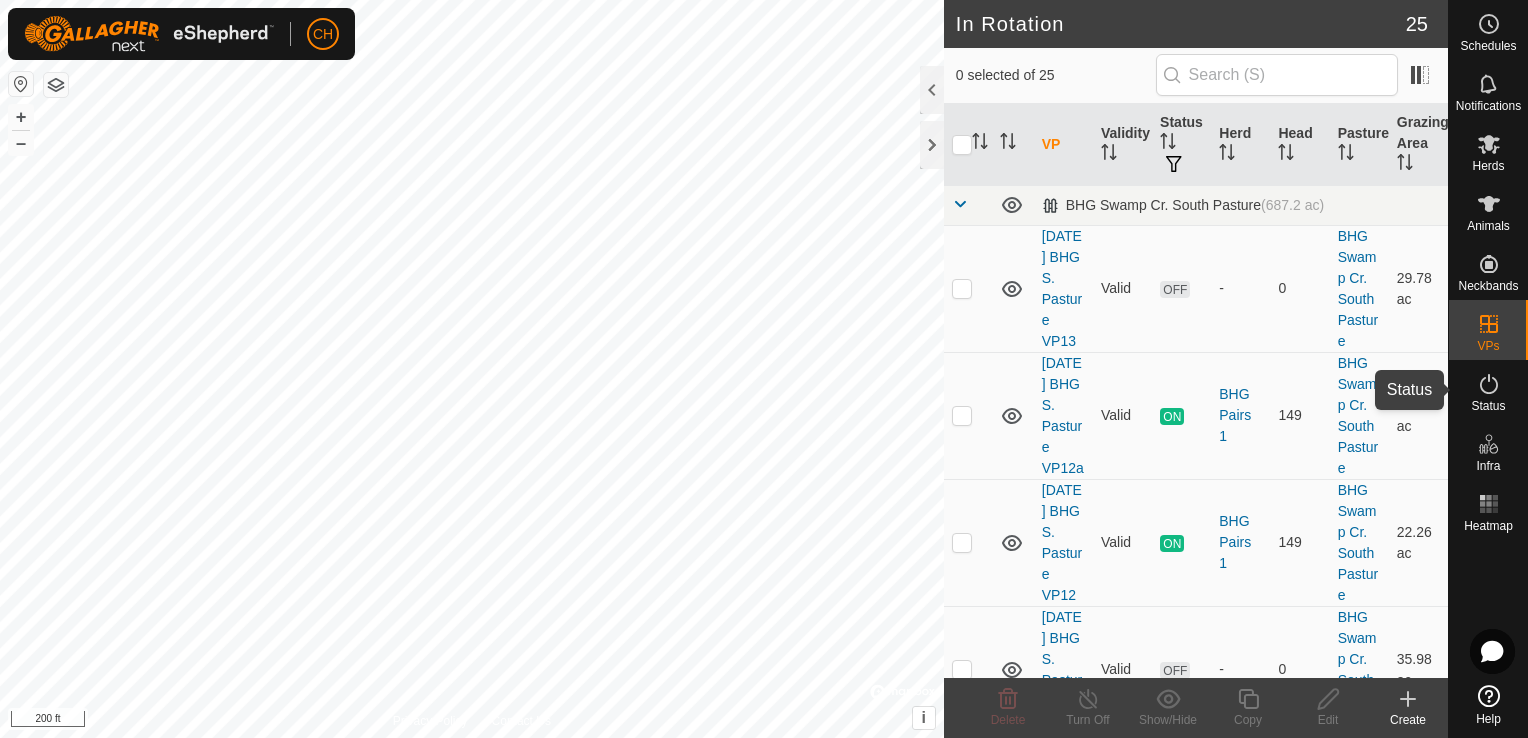 click on "Status" at bounding box center [1488, 406] 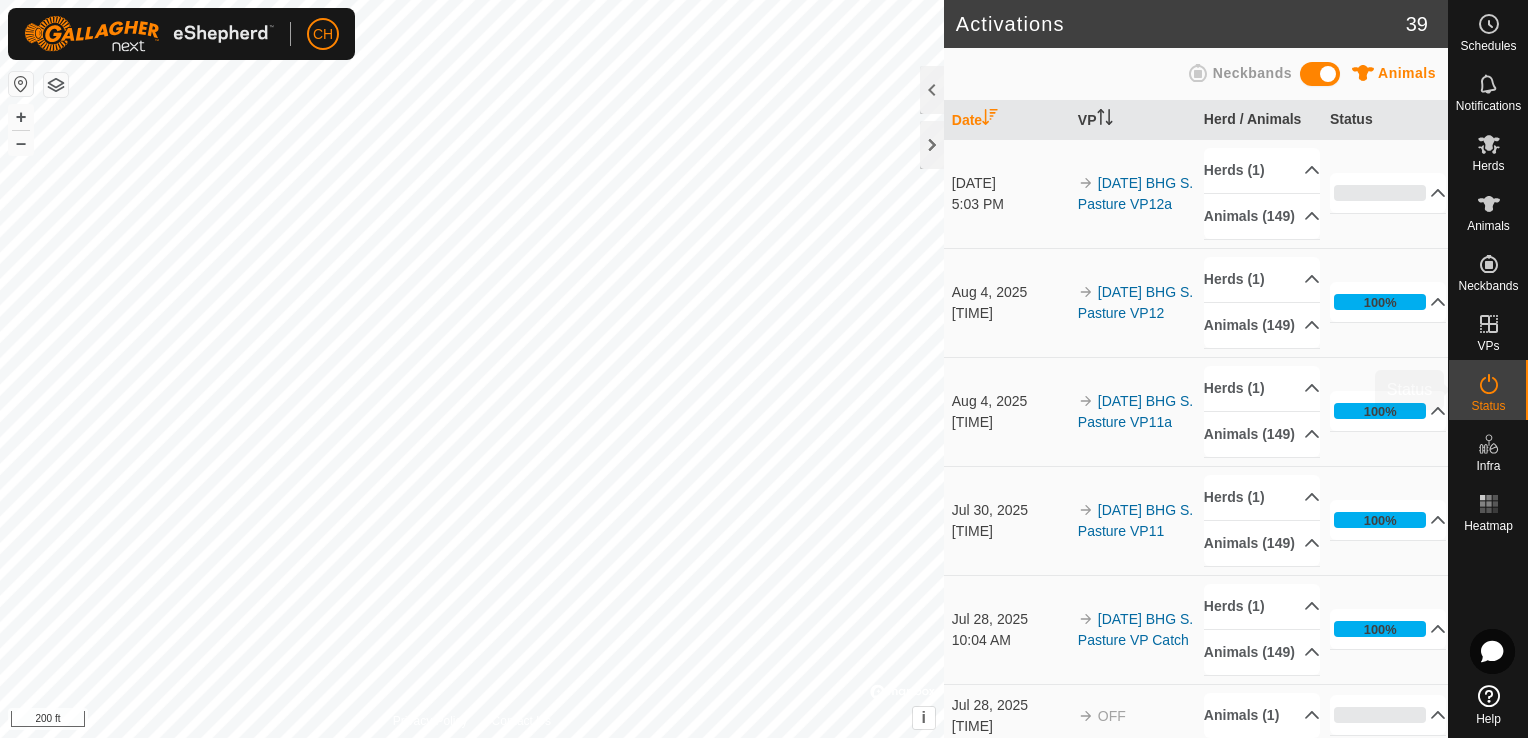 click on "Status" at bounding box center (1488, 406) 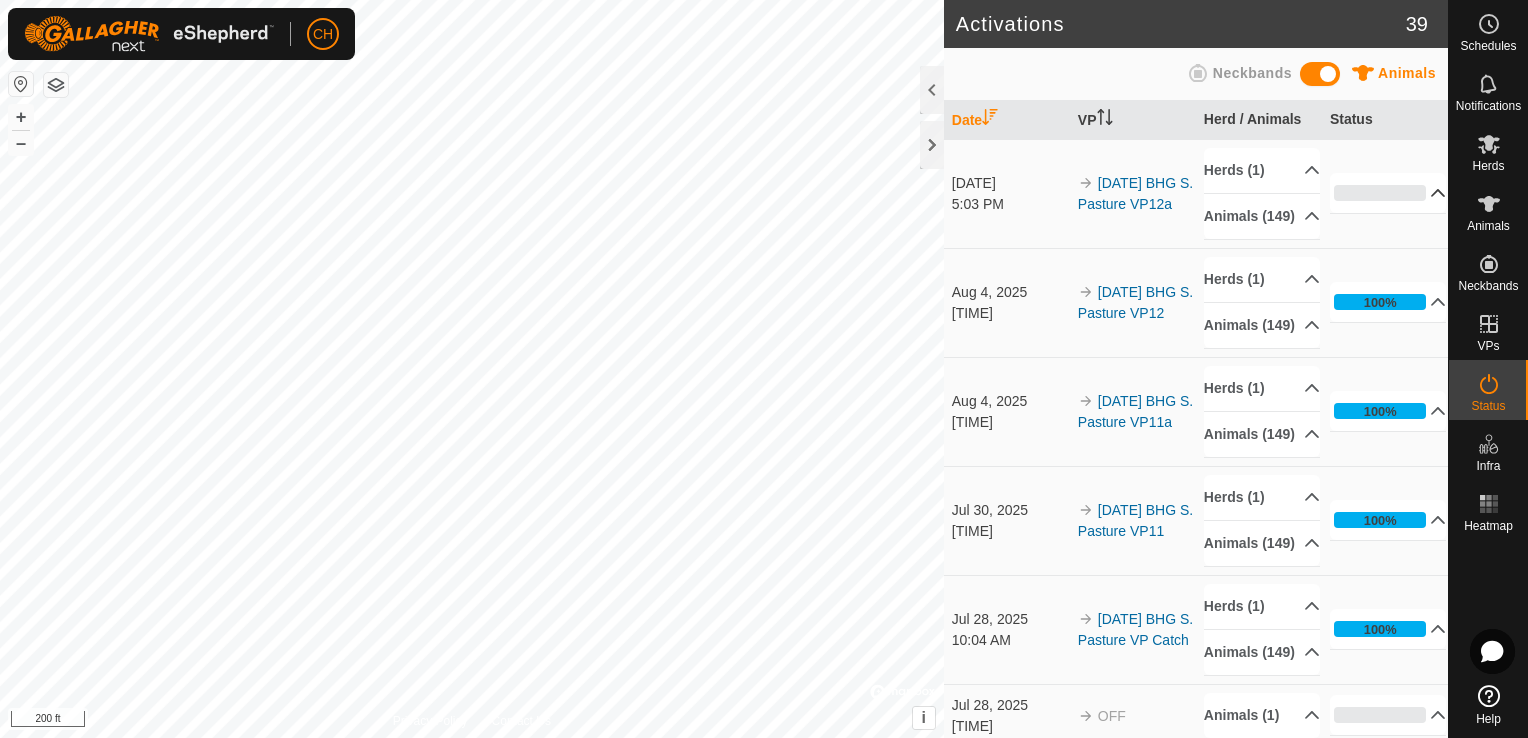 click on "0%" at bounding box center (1388, 193) 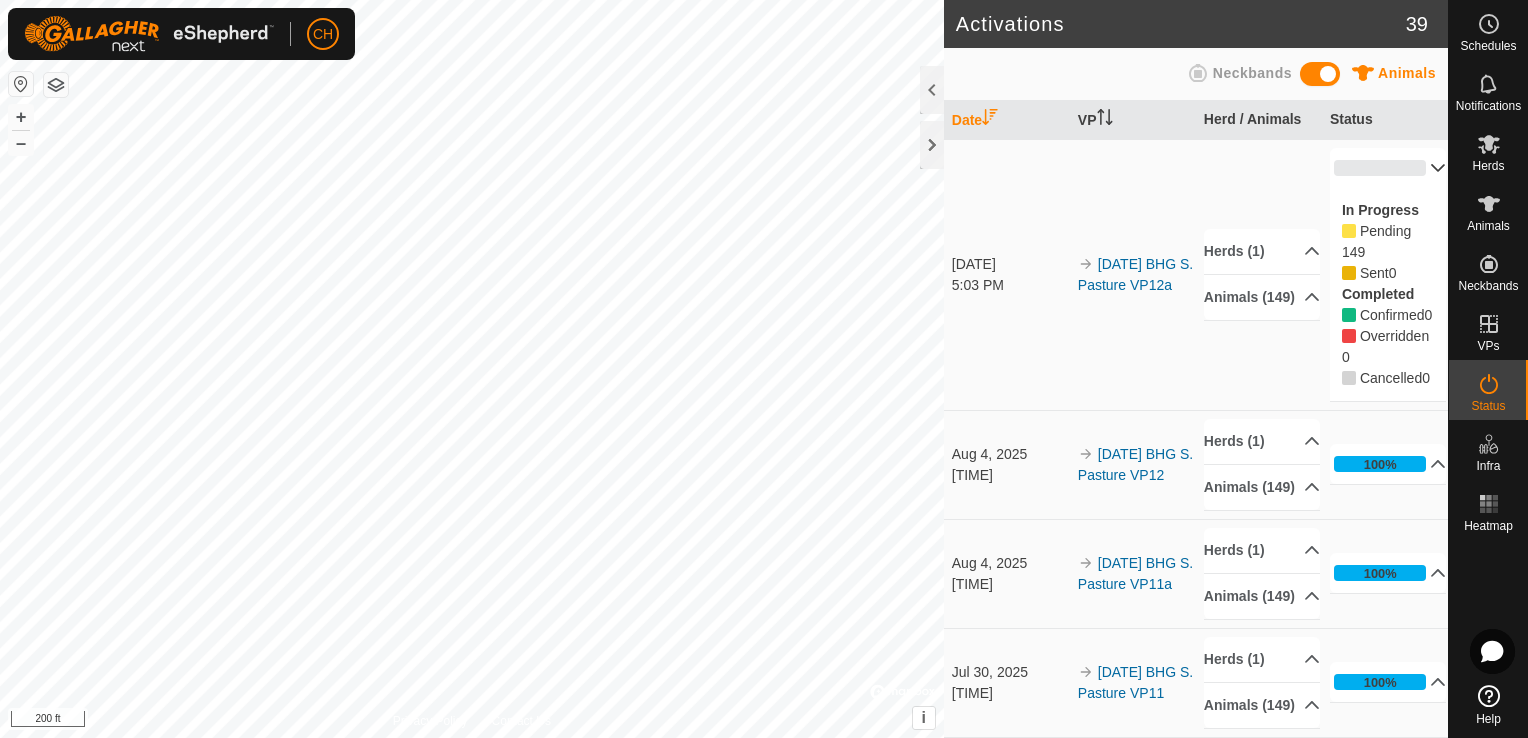 click on "0%" at bounding box center (1388, 168) 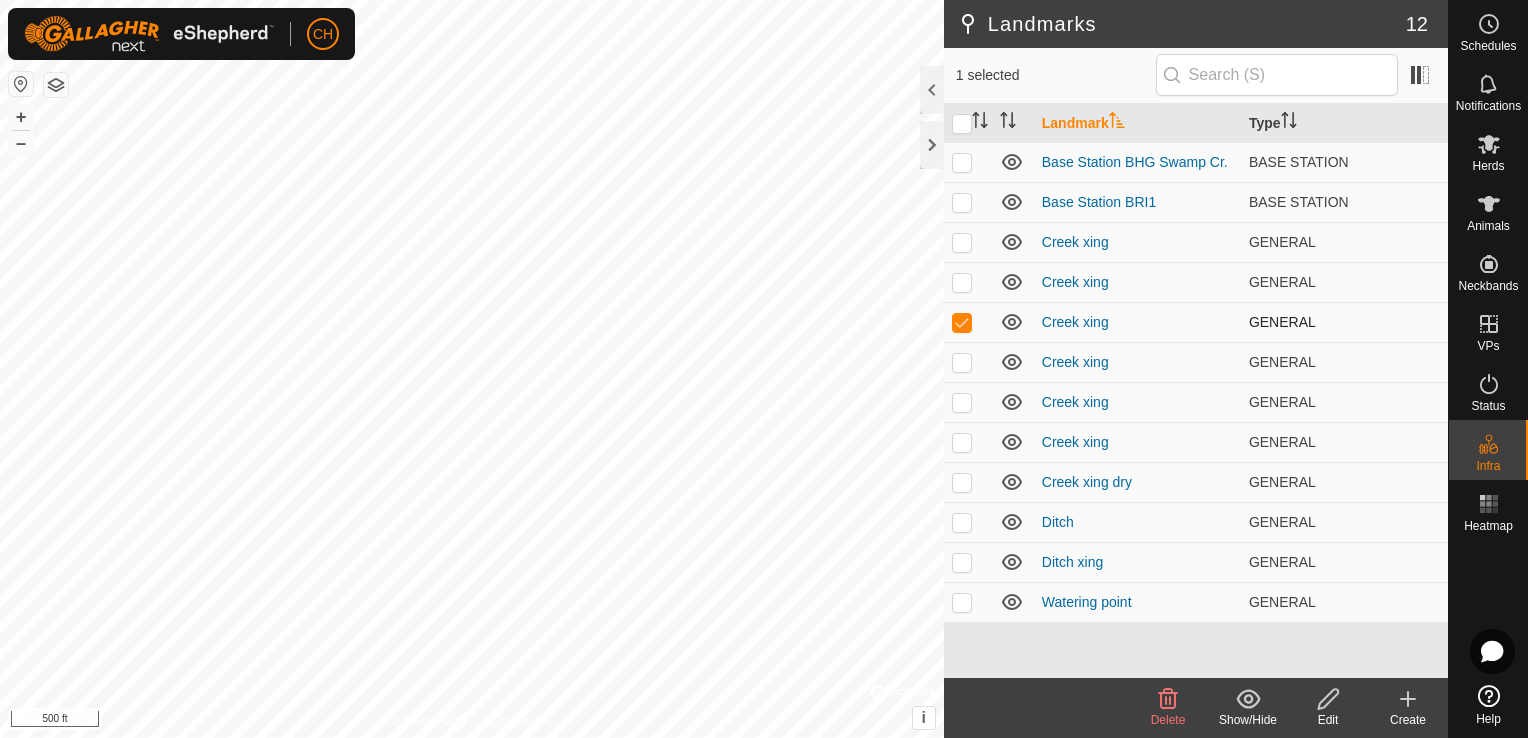 click at bounding box center [962, 322] 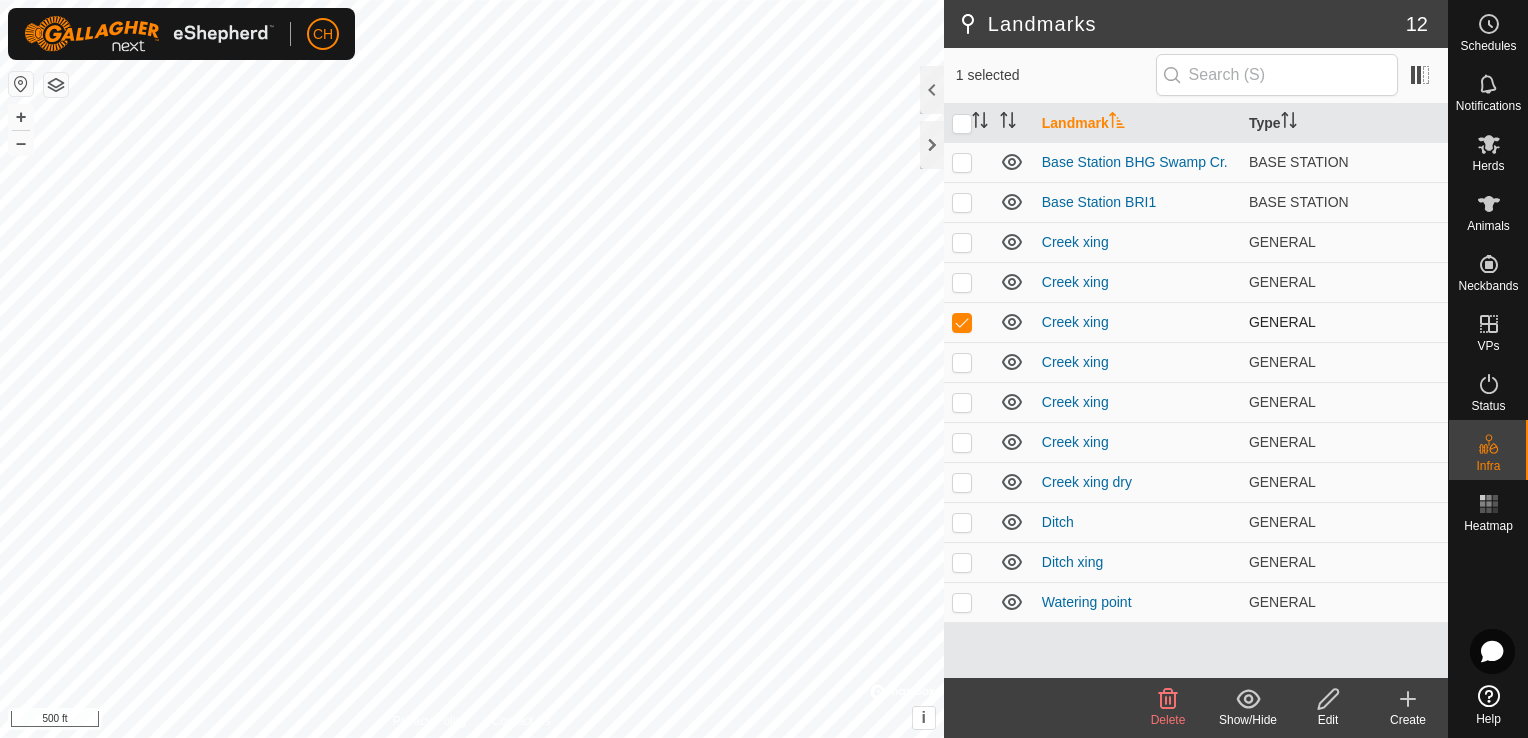 checkbox on "false" 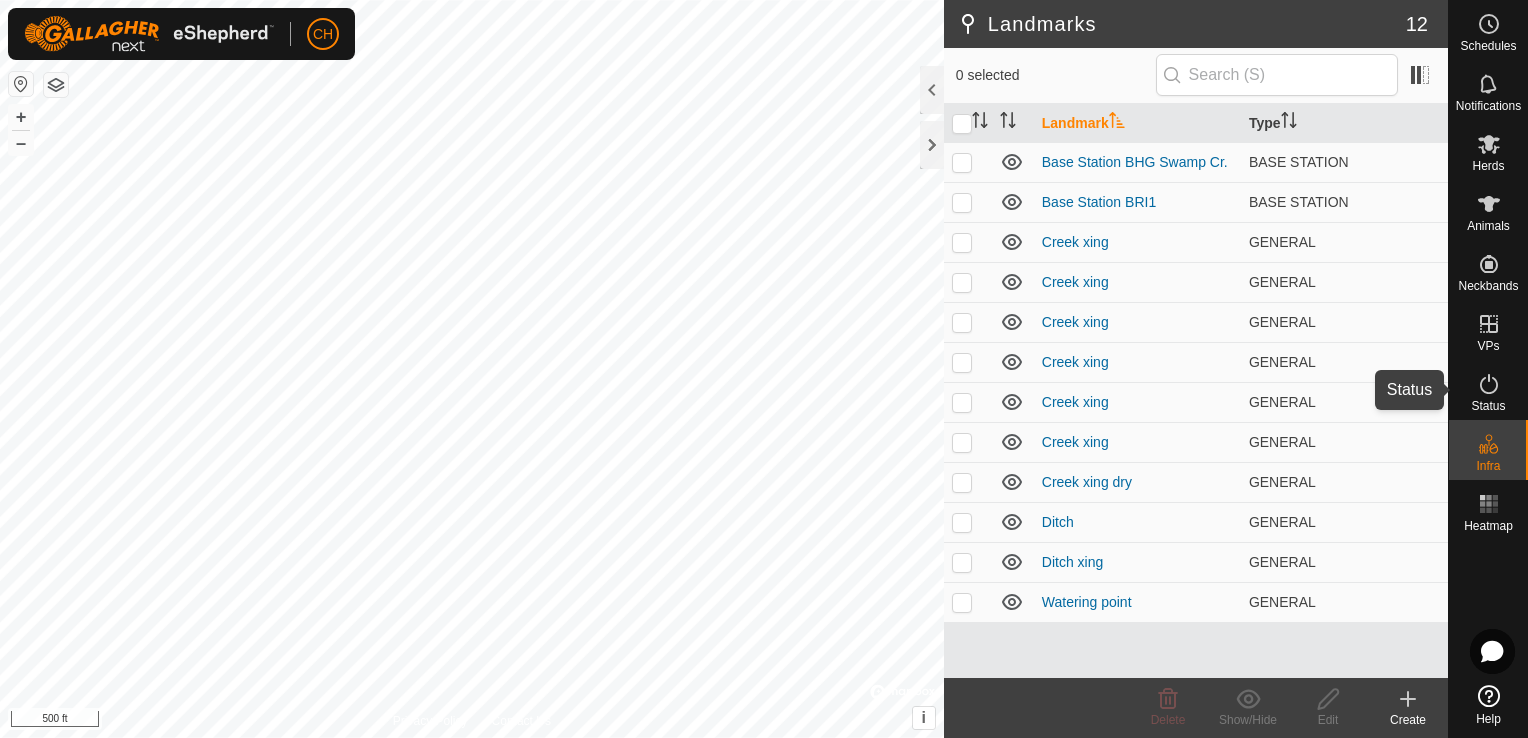 click 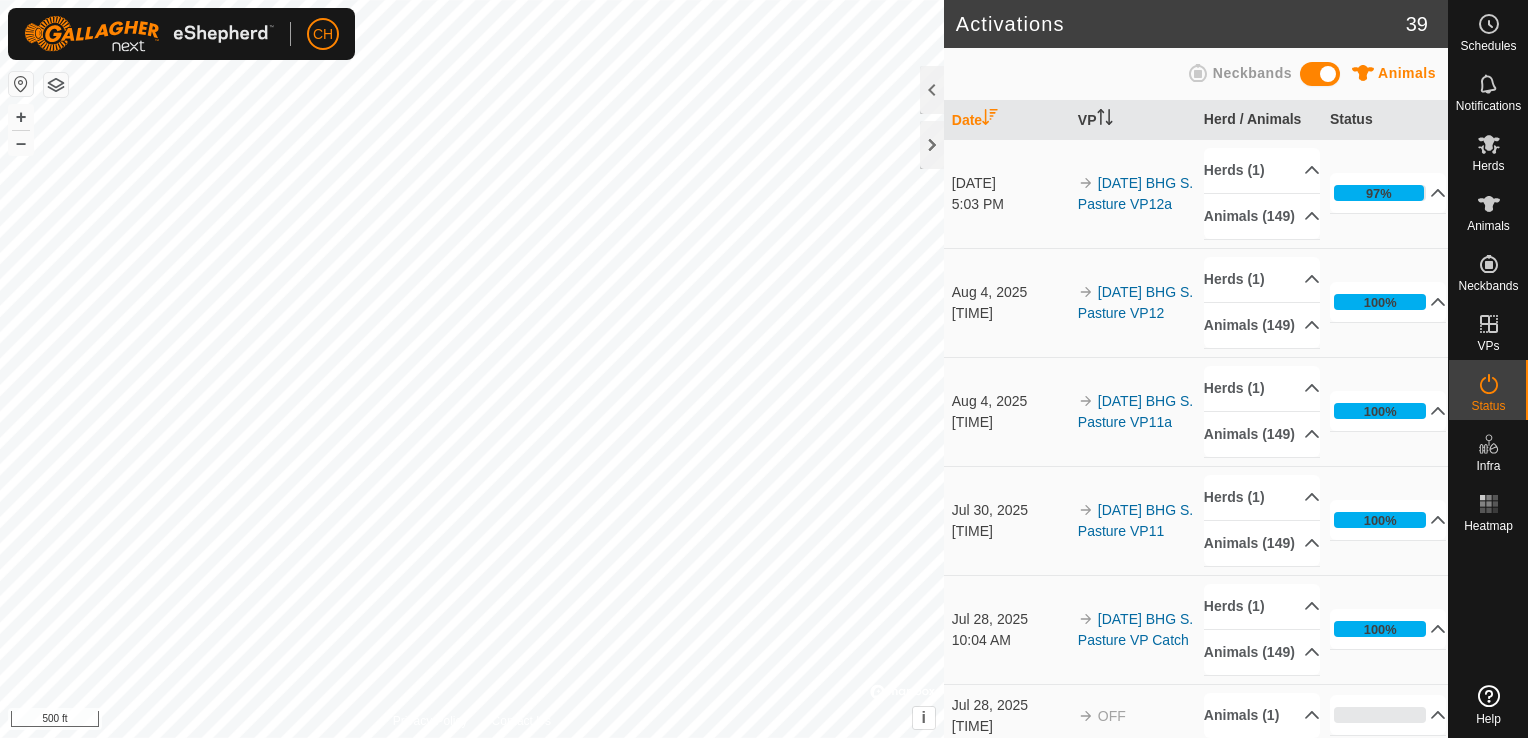 scroll, scrollTop: 0, scrollLeft: 0, axis: both 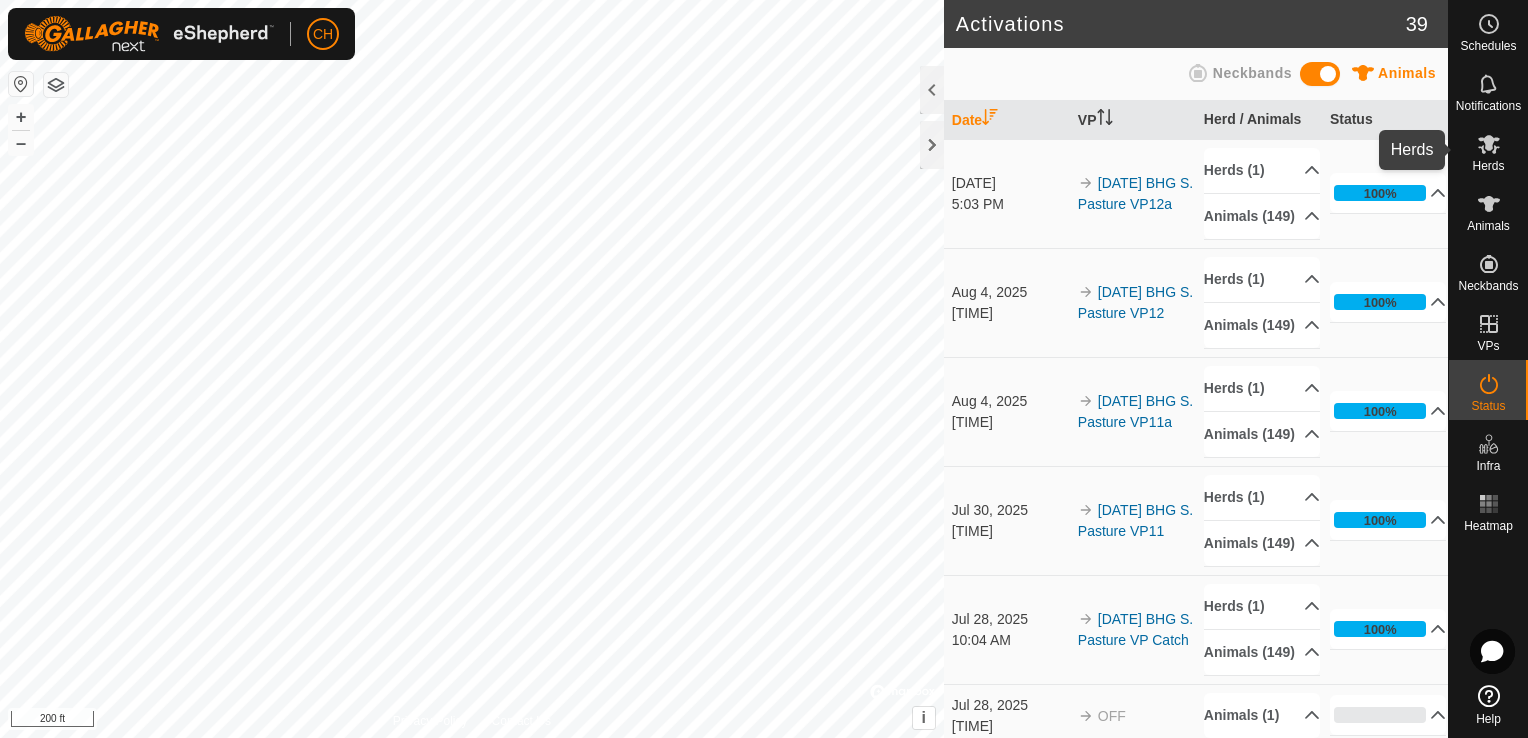 click on "Herds" at bounding box center [1488, 150] 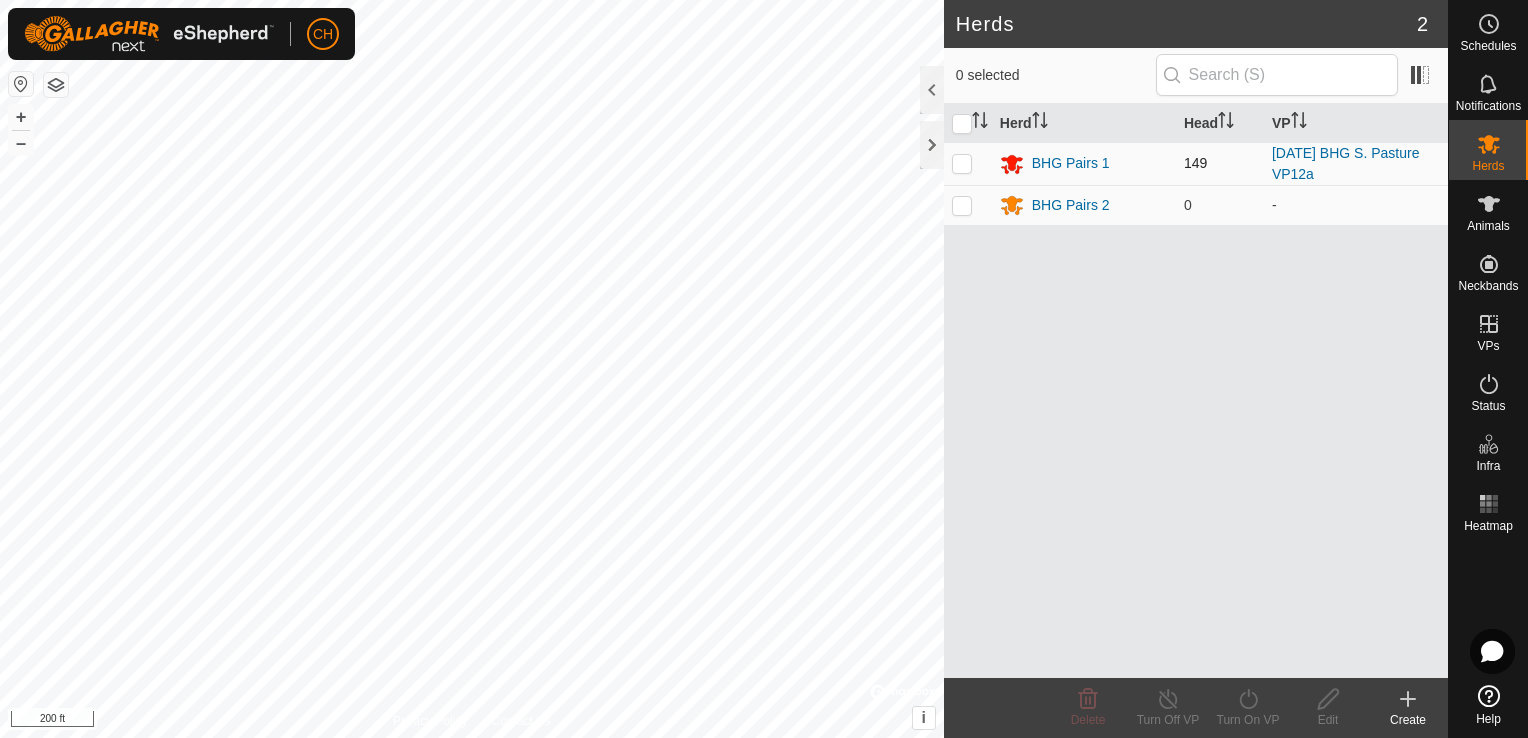 click at bounding box center (962, 163) 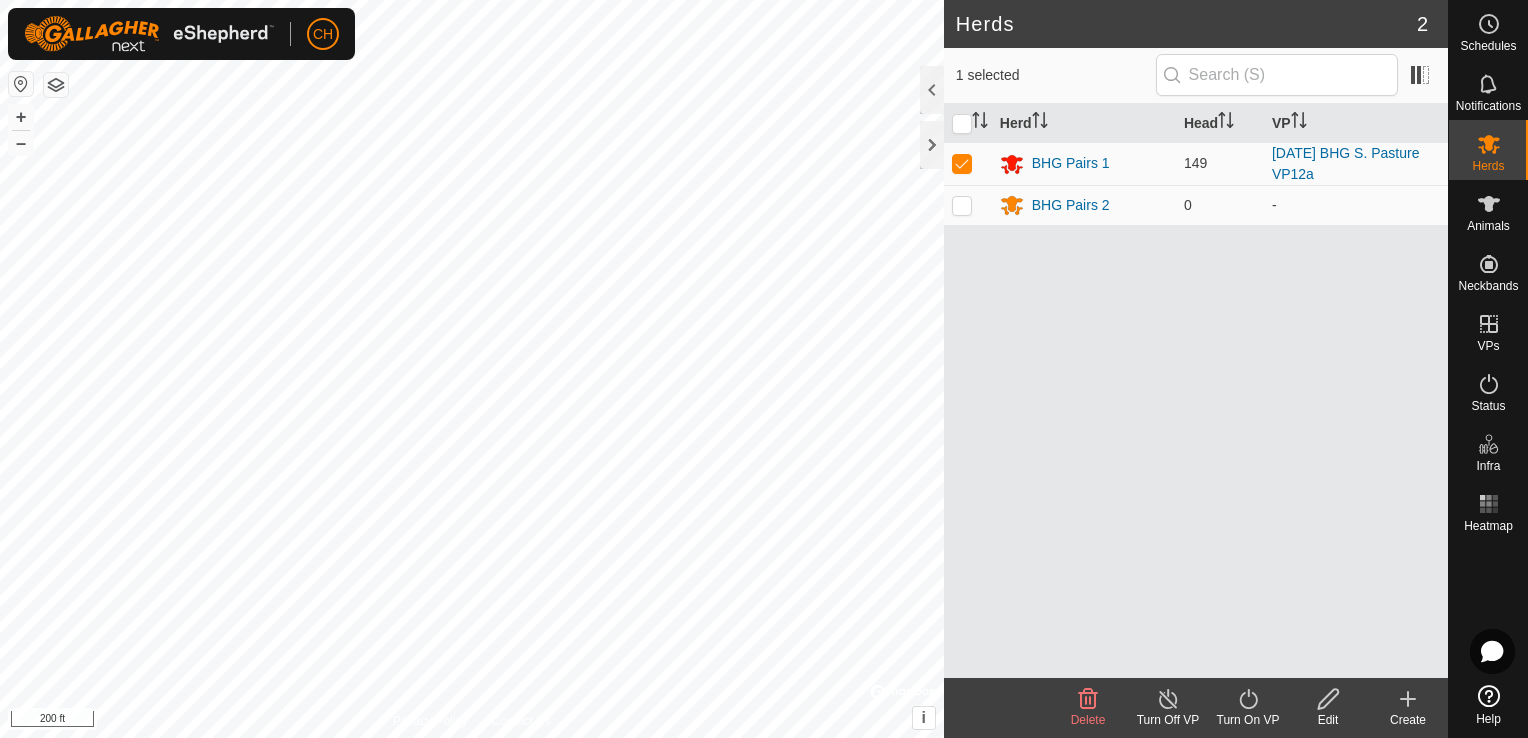 click 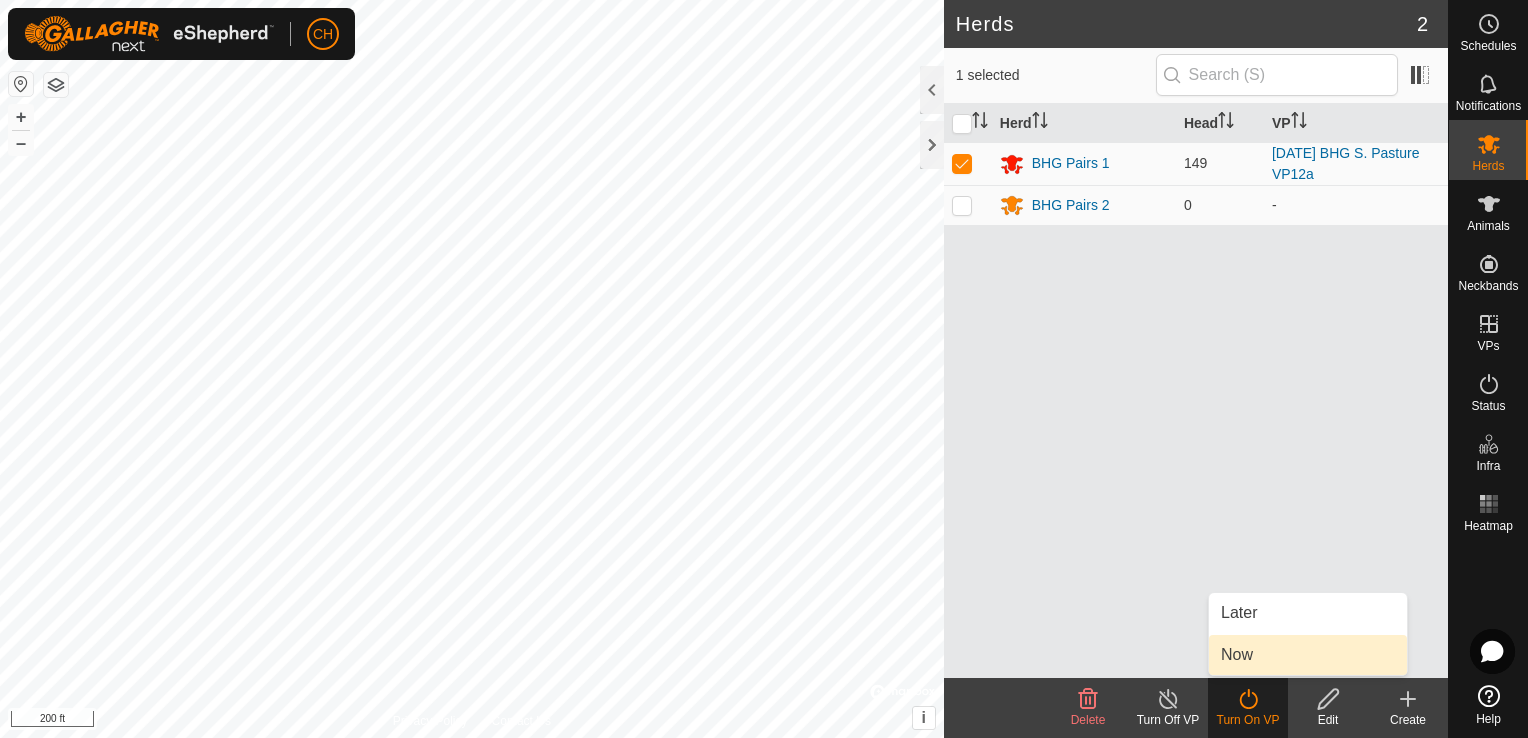 click on "Now" at bounding box center [1308, 655] 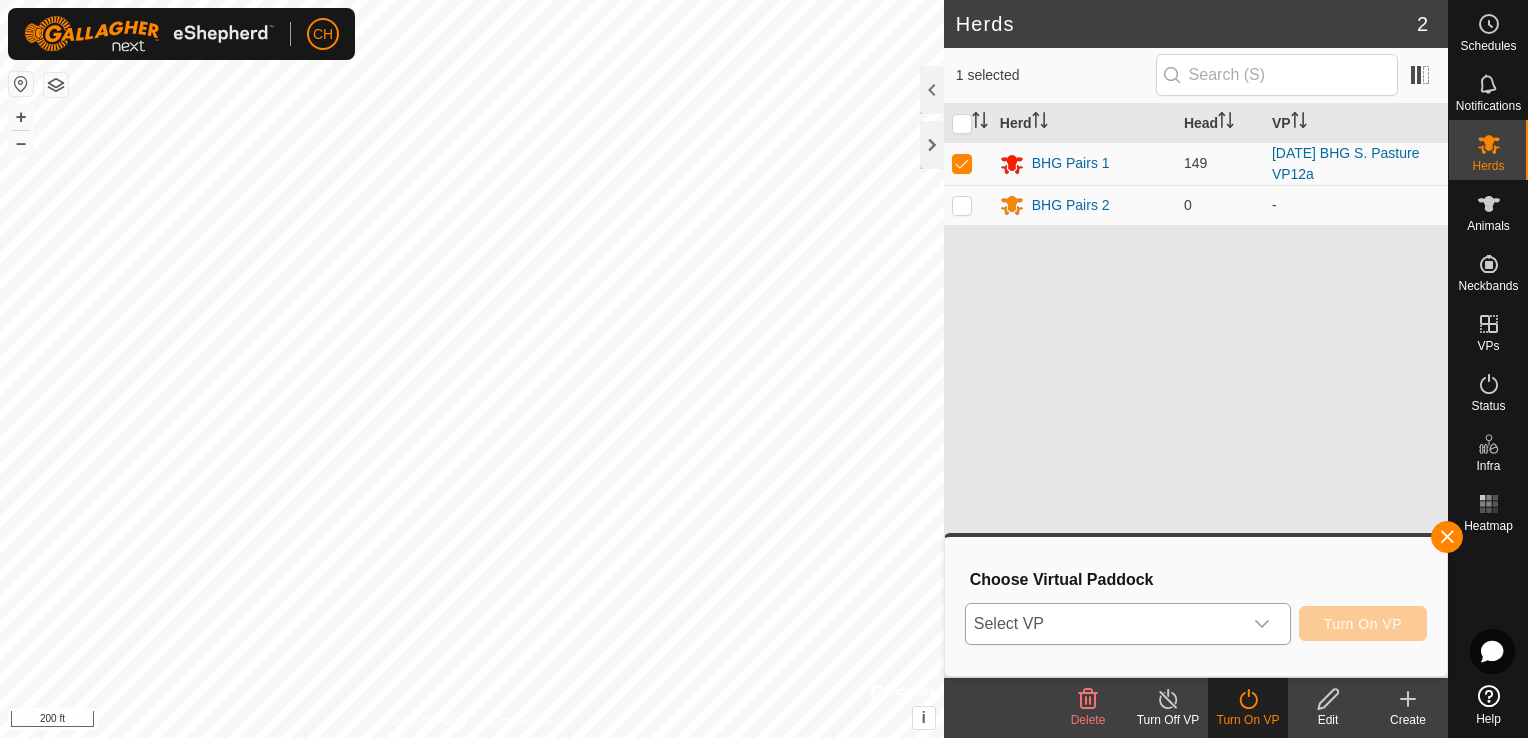 click at bounding box center [1262, 624] 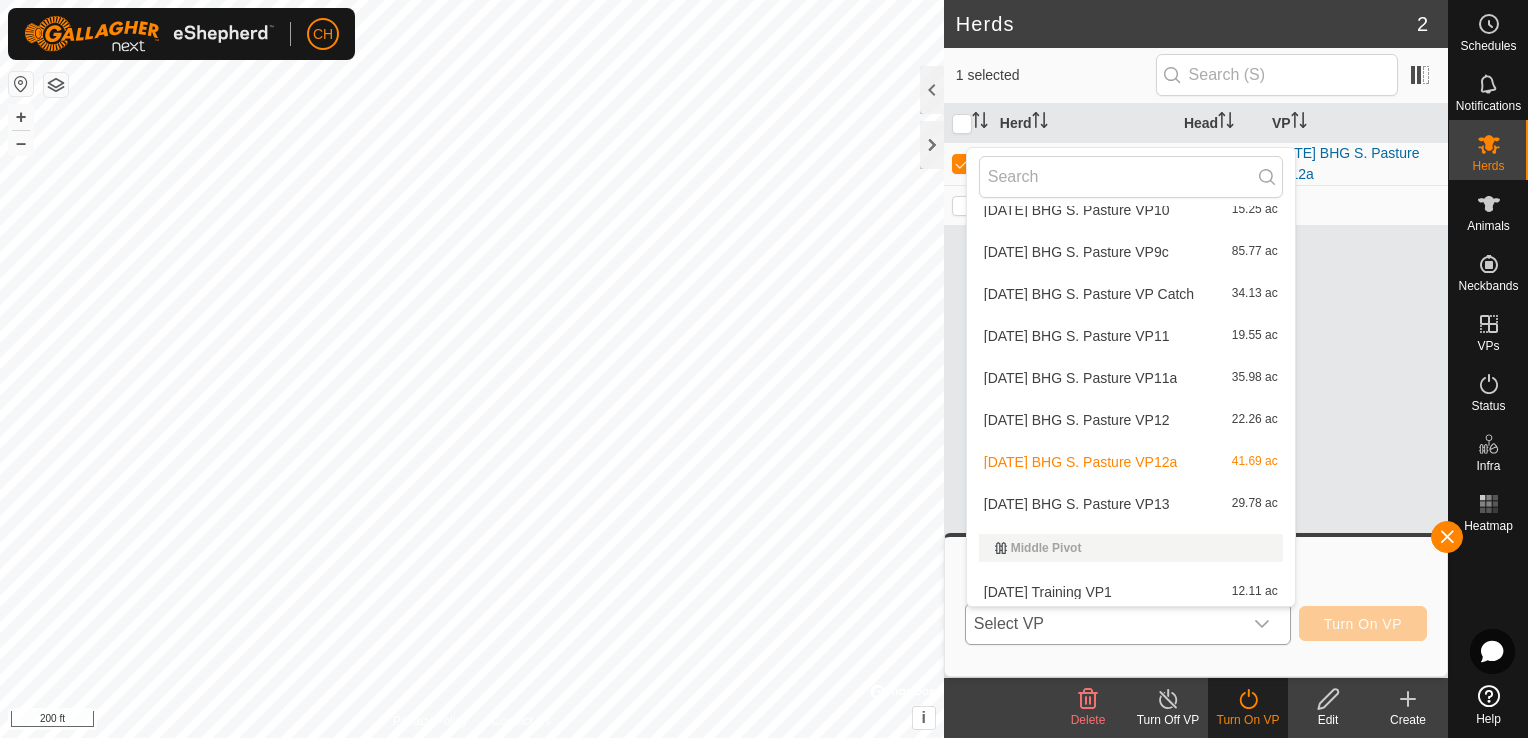 scroll, scrollTop: 722, scrollLeft: 0, axis: vertical 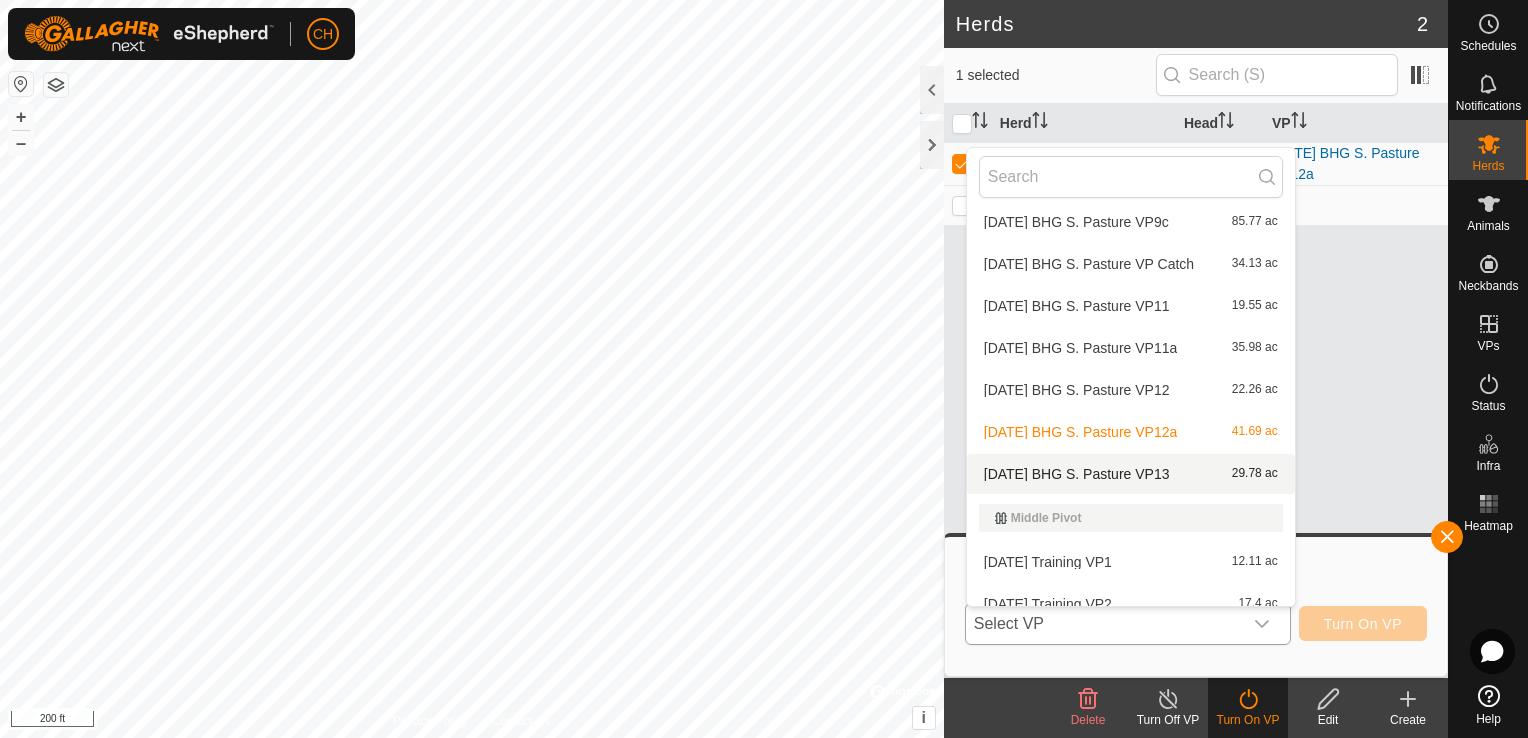 click on "[DATE] BHG S. Pasture VP13  29.78 ac" at bounding box center (1131, 474) 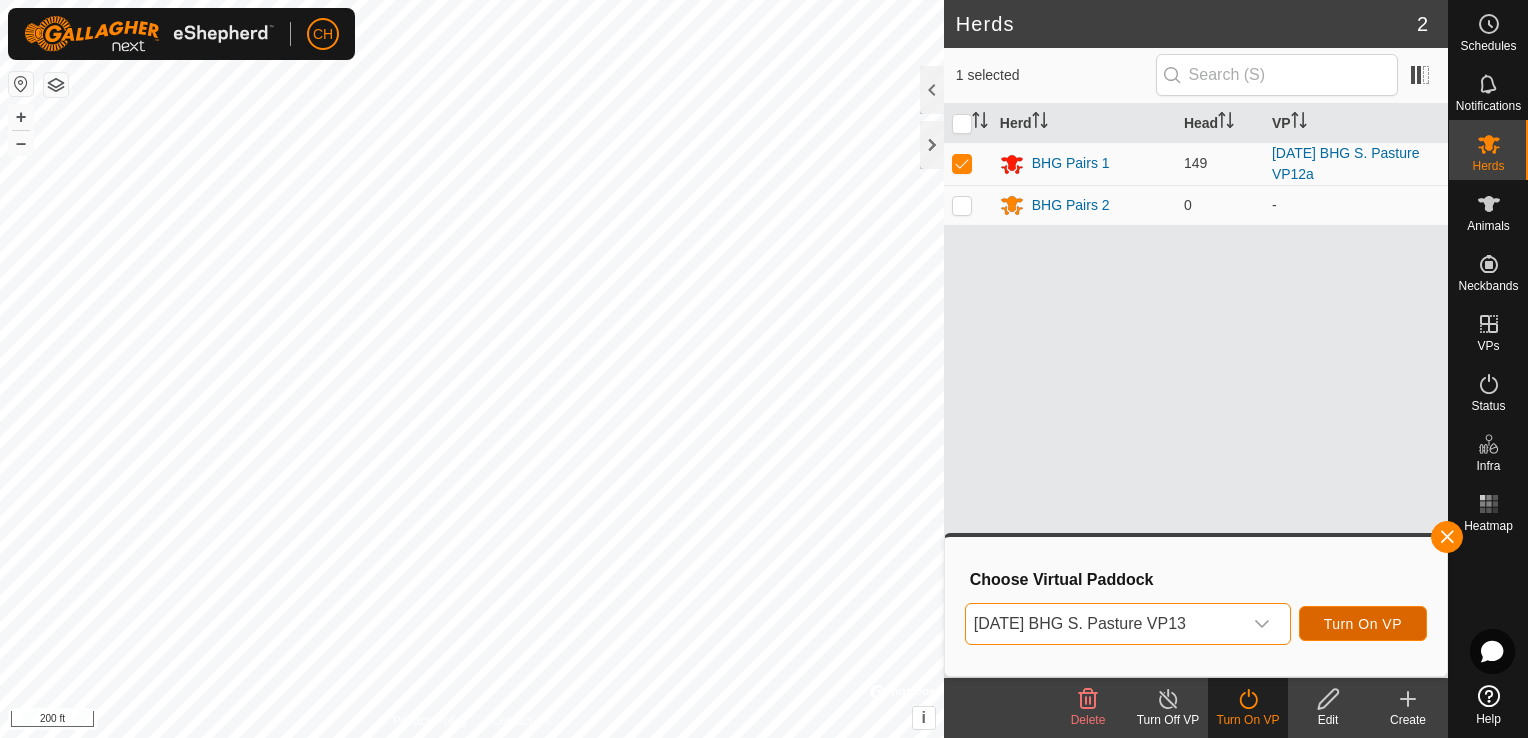 click on "Turn On VP" at bounding box center [1363, 624] 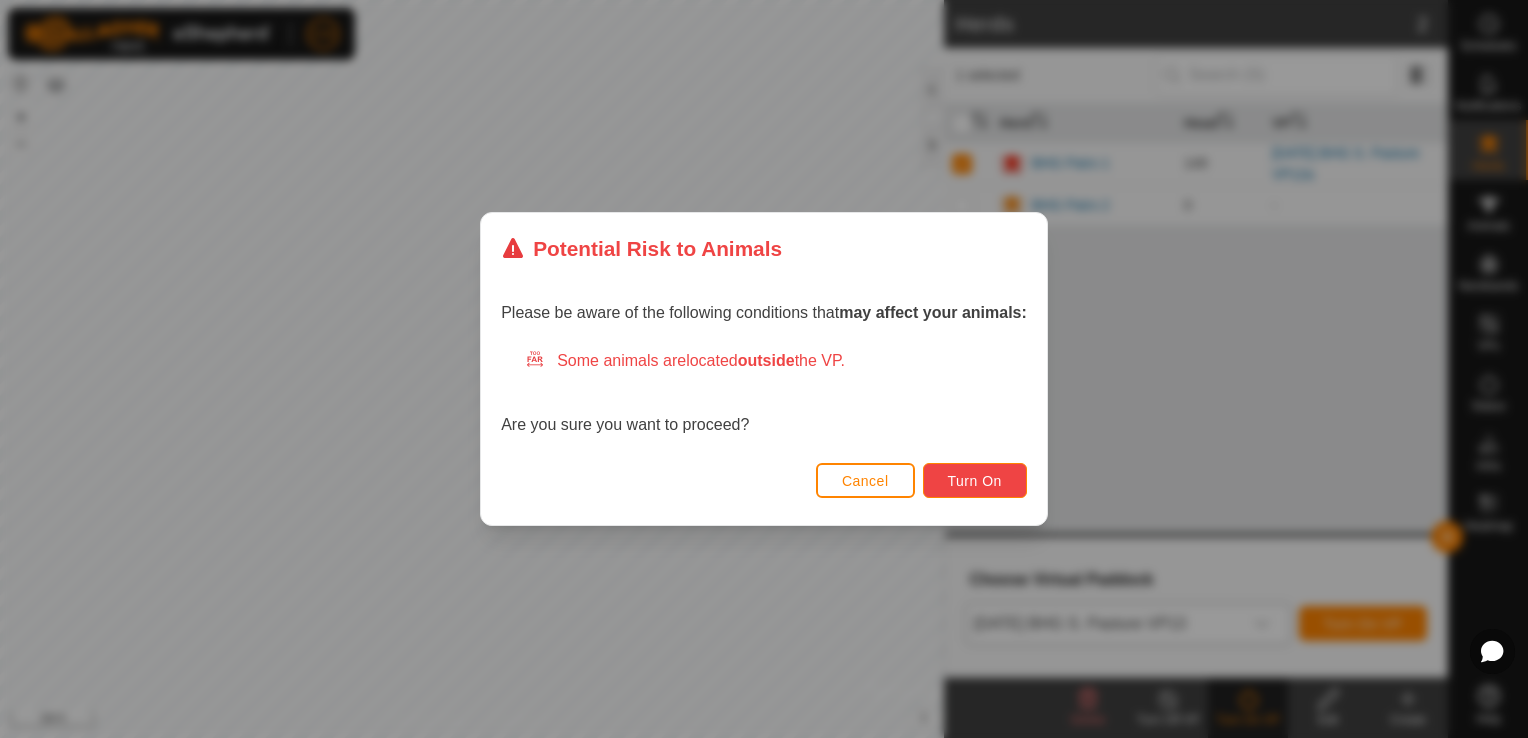 click on "Turn On" at bounding box center [975, 480] 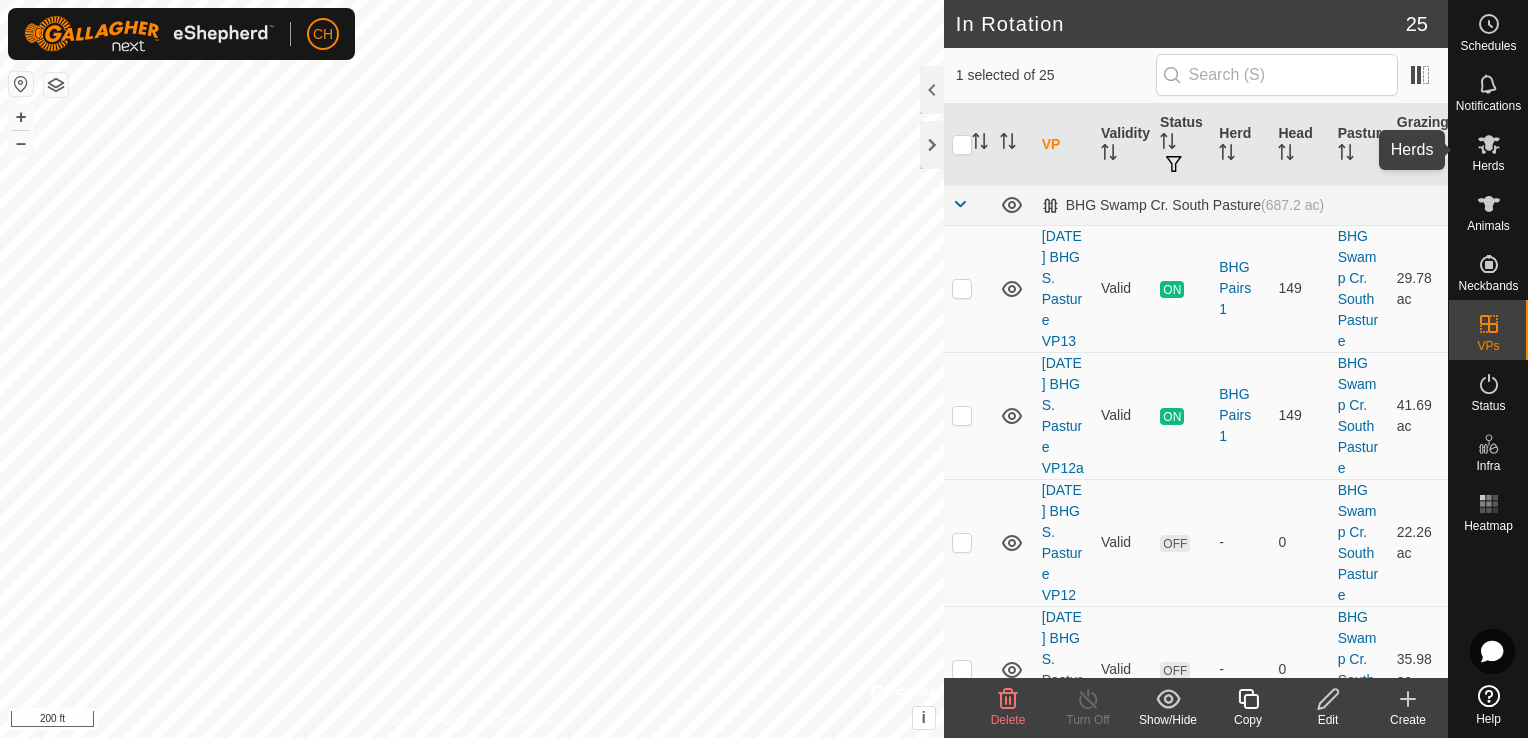 click on "Herds" at bounding box center [1488, 166] 